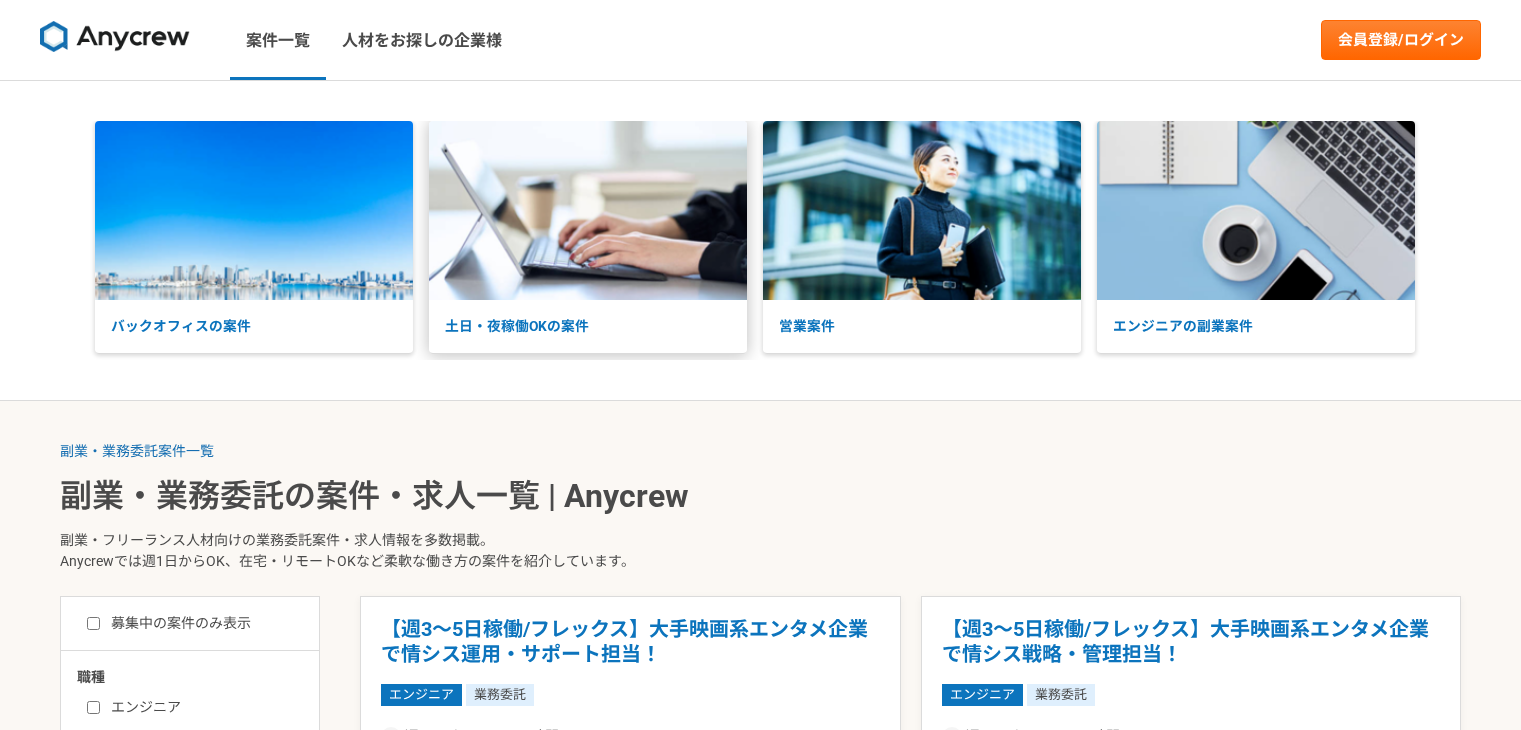 scroll, scrollTop: 84, scrollLeft: 0, axis: vertical 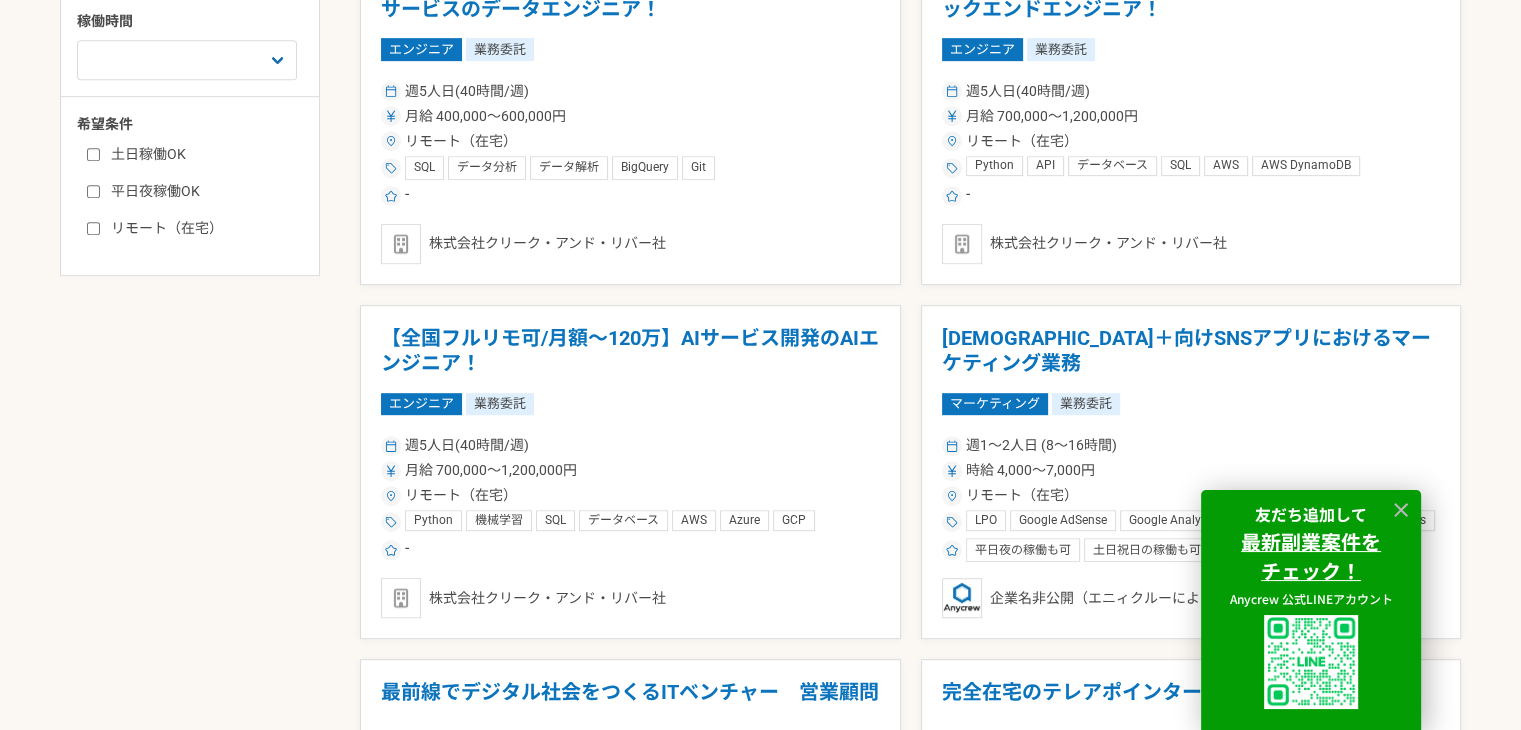 click on "土日稼働OK" at bounding box center [93, 154] 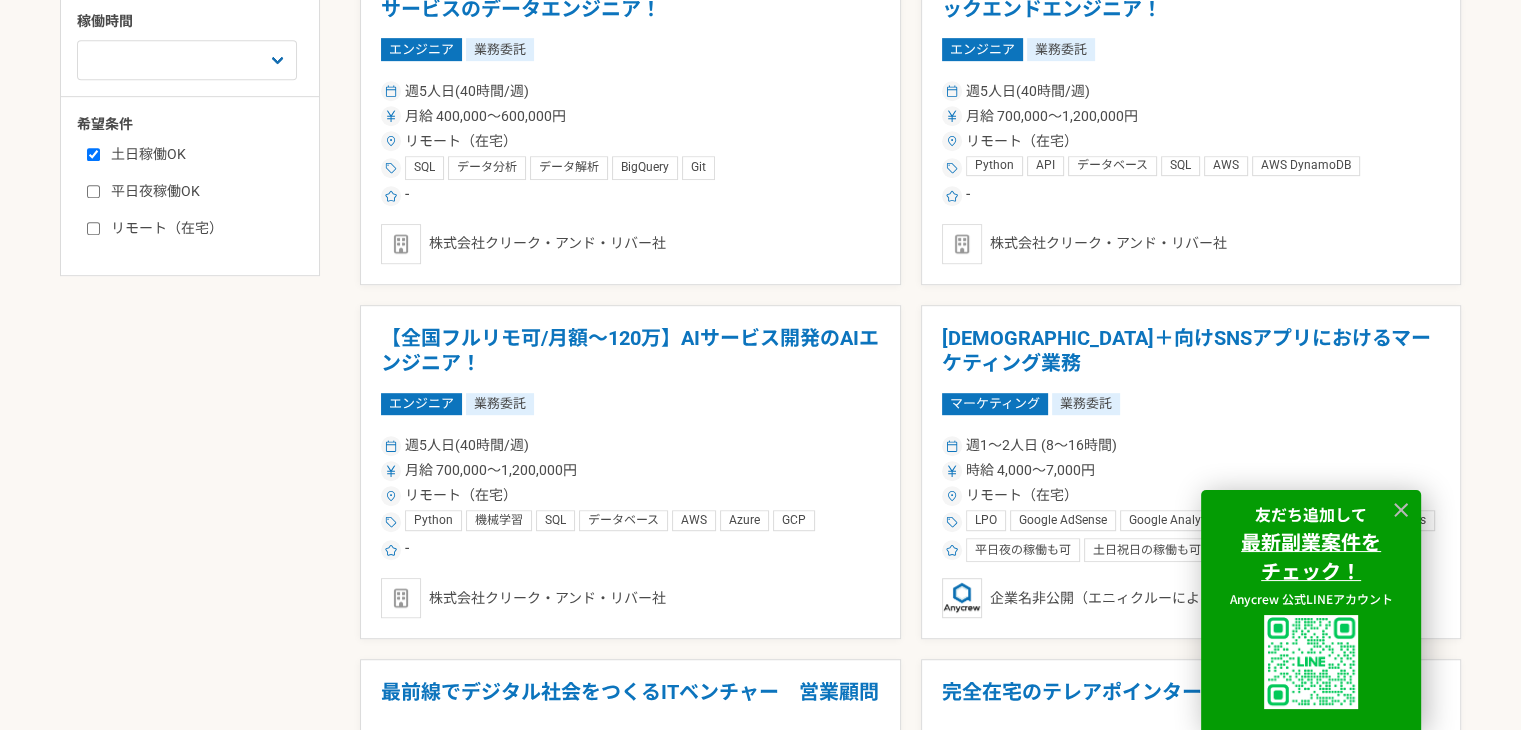 checkbox on "true" 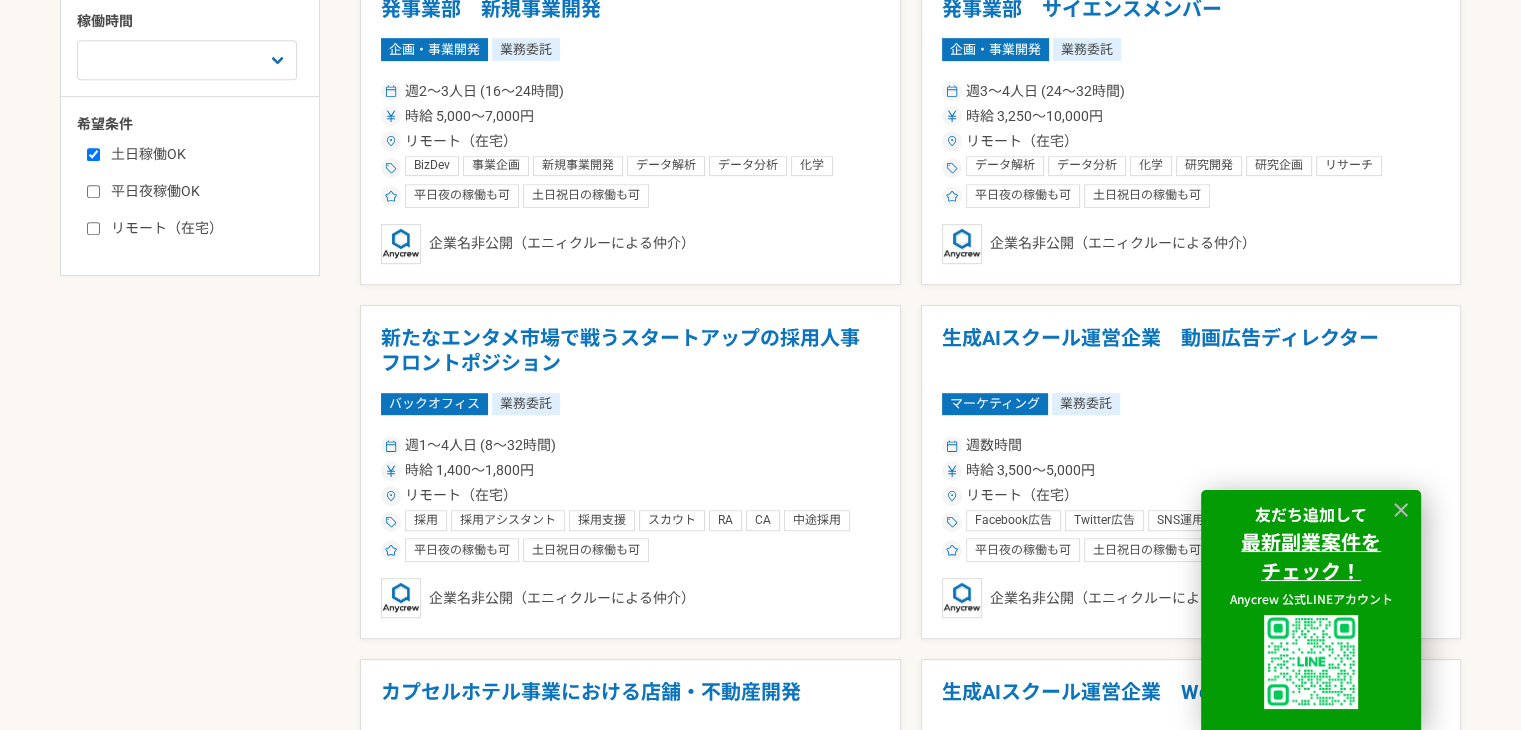 click on "リモート（在宅）" at bounding box center (93, 228) 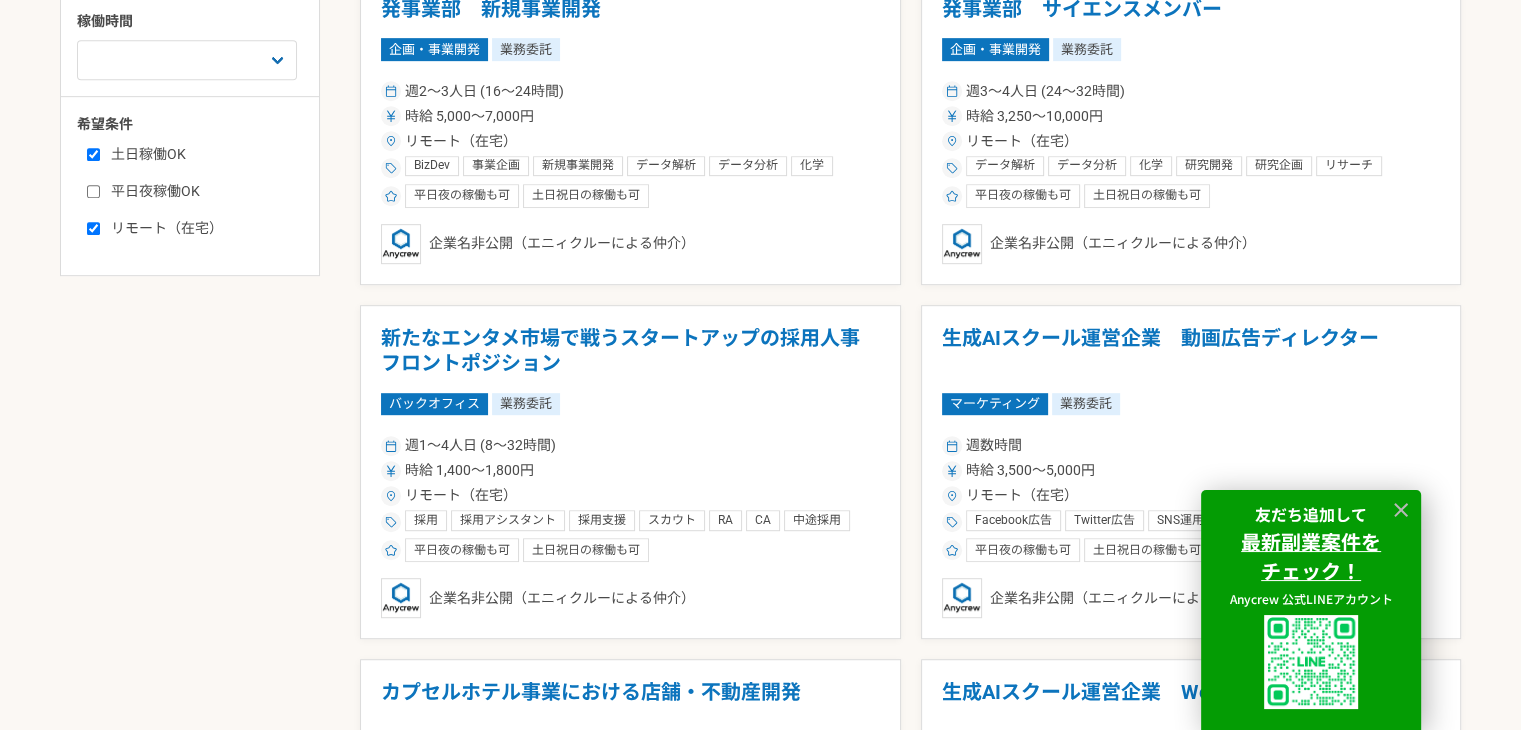 checkbox on "true" 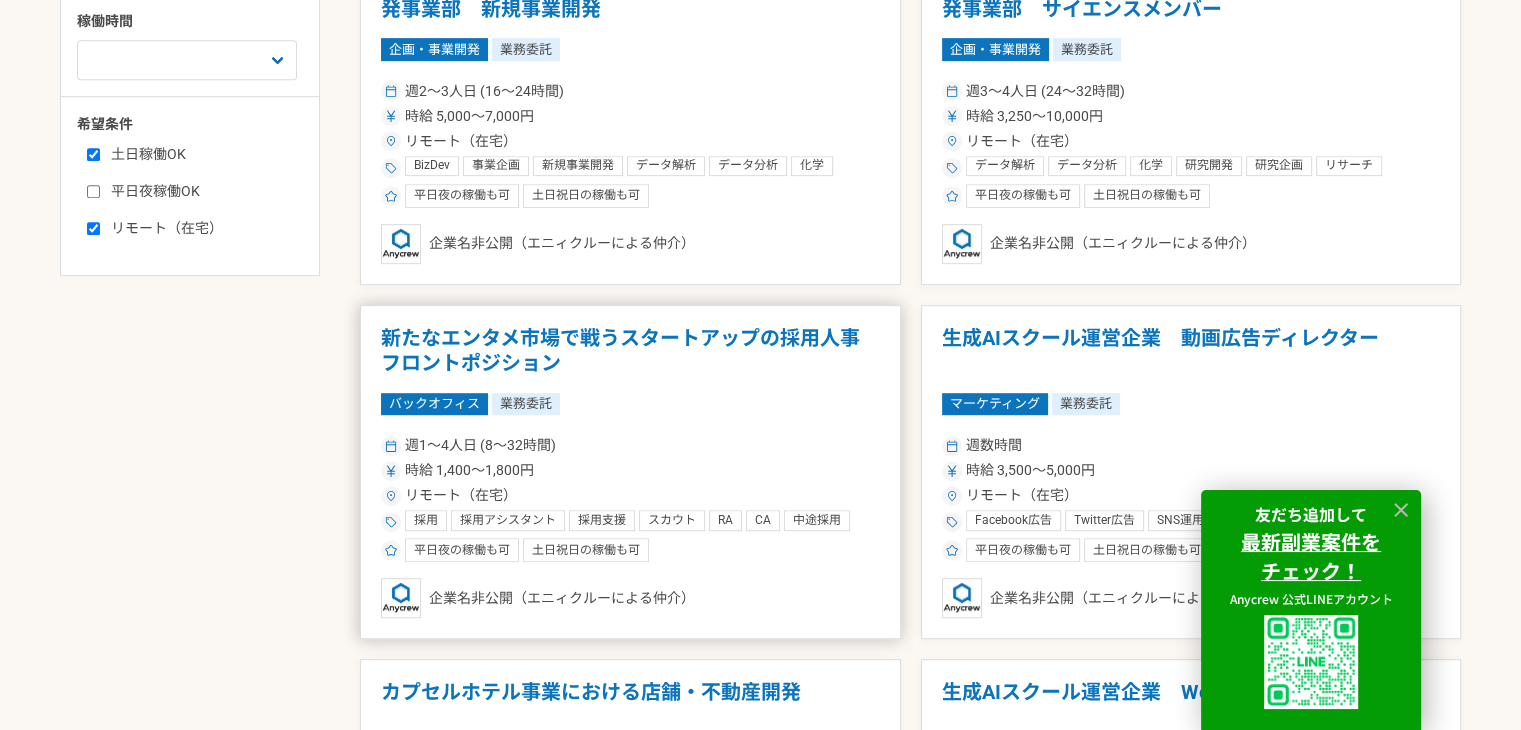 scroll, scrollTop: 700, scrollLeft: 0, axis: vertical 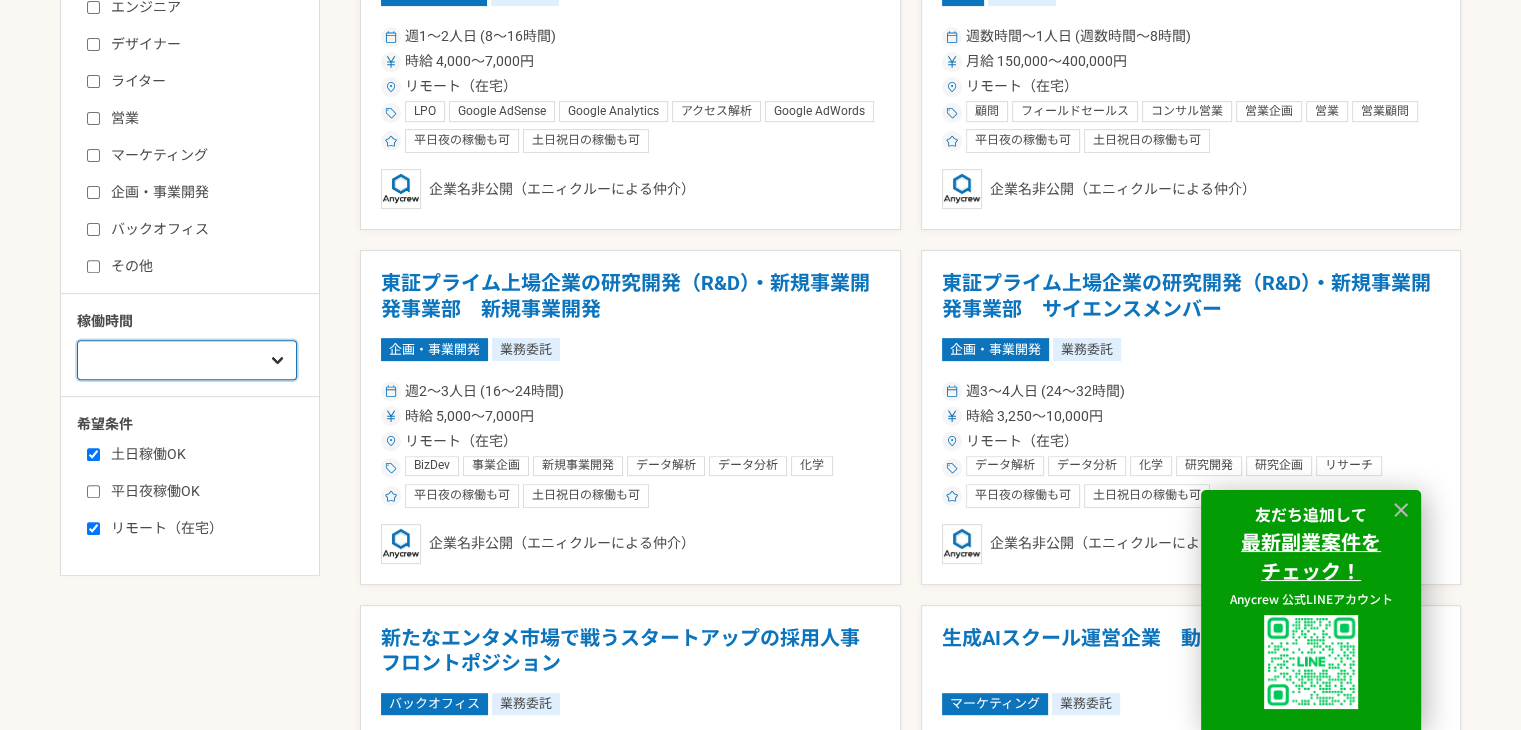 click on "週1人日（8時間）以下 週2人日（16時間）以下 週3人日（24時間）以下 週4人日（32時間）以下 週5人日（40時間）以下" at bounding box center [187, 360] 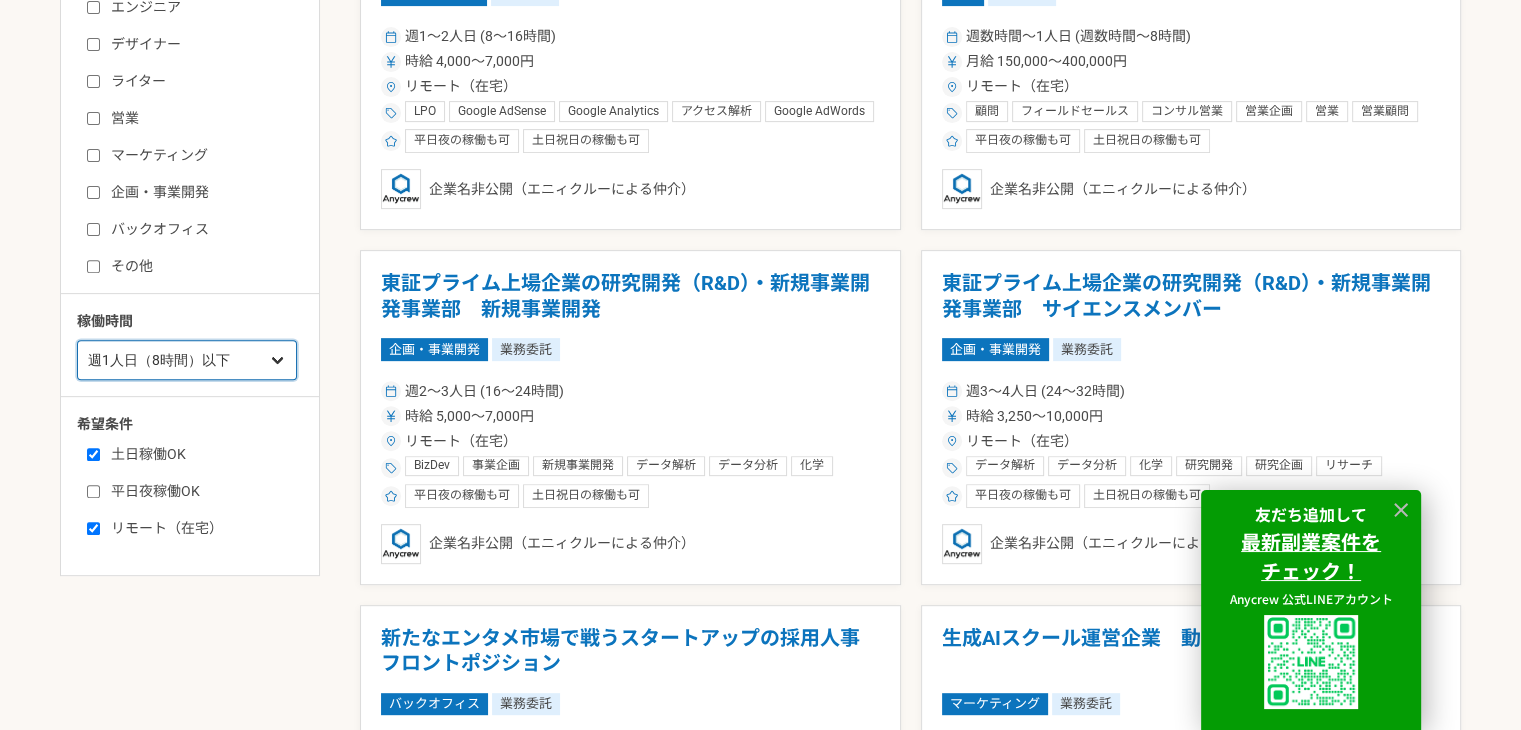 click on "週1人日（8時間）以下 週2人日（16時間）以下 週3人日（24時間）以下 週4人日（32時間）以下 週5人日（40時間）以下" at bounding box center (187, 360) 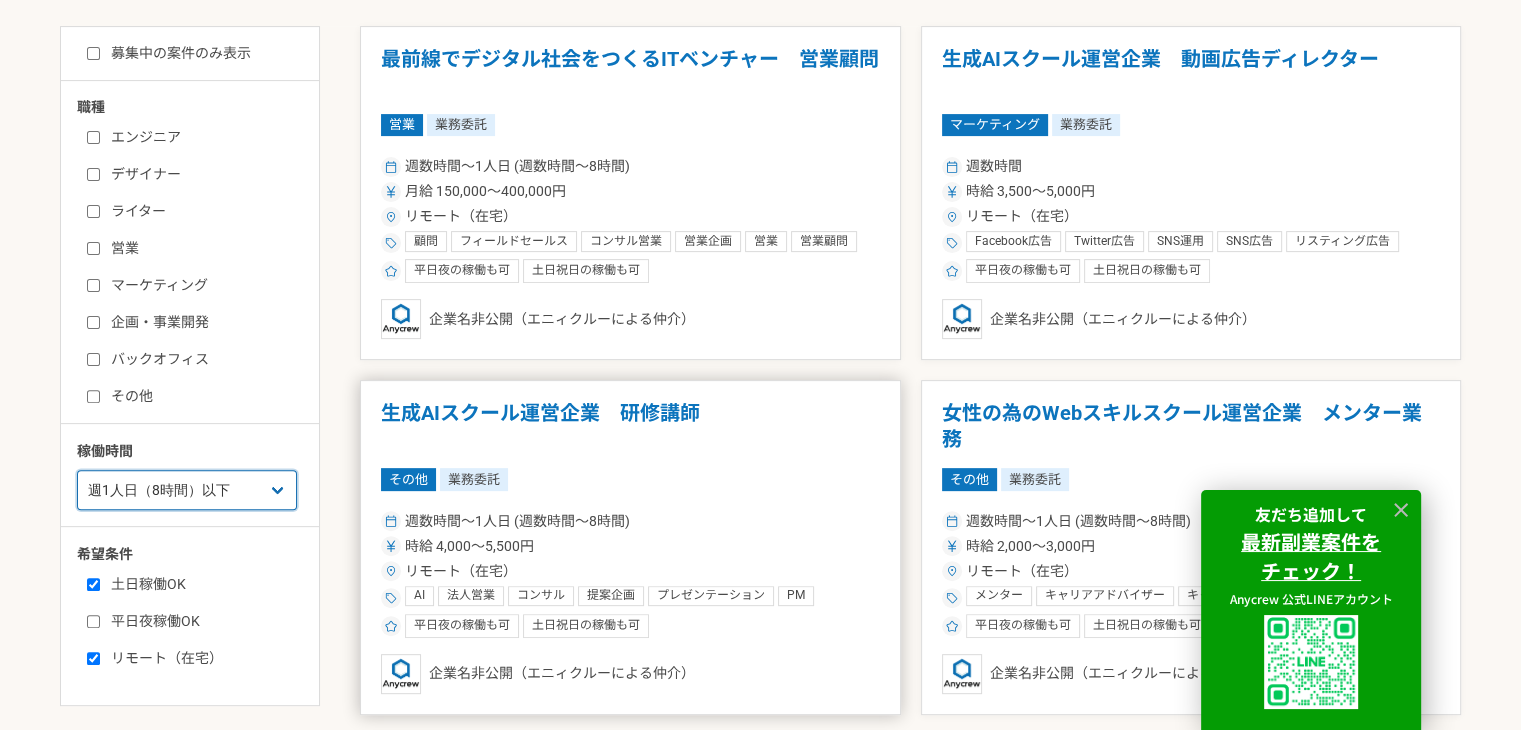 scroll, scrollTop: 600, scrollLeft: 0, axis: vertical 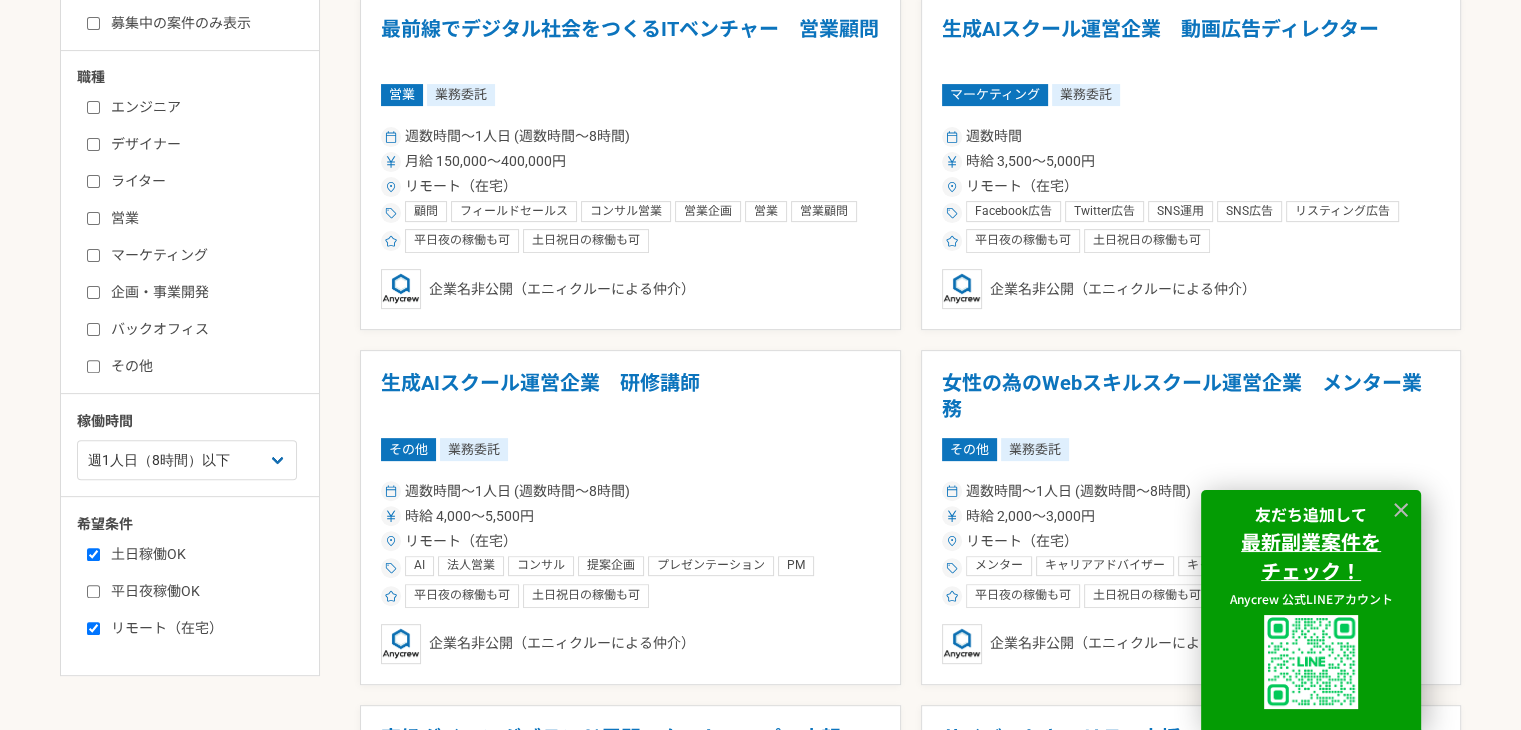 click on "ライター" at bounding box center [93, 181] 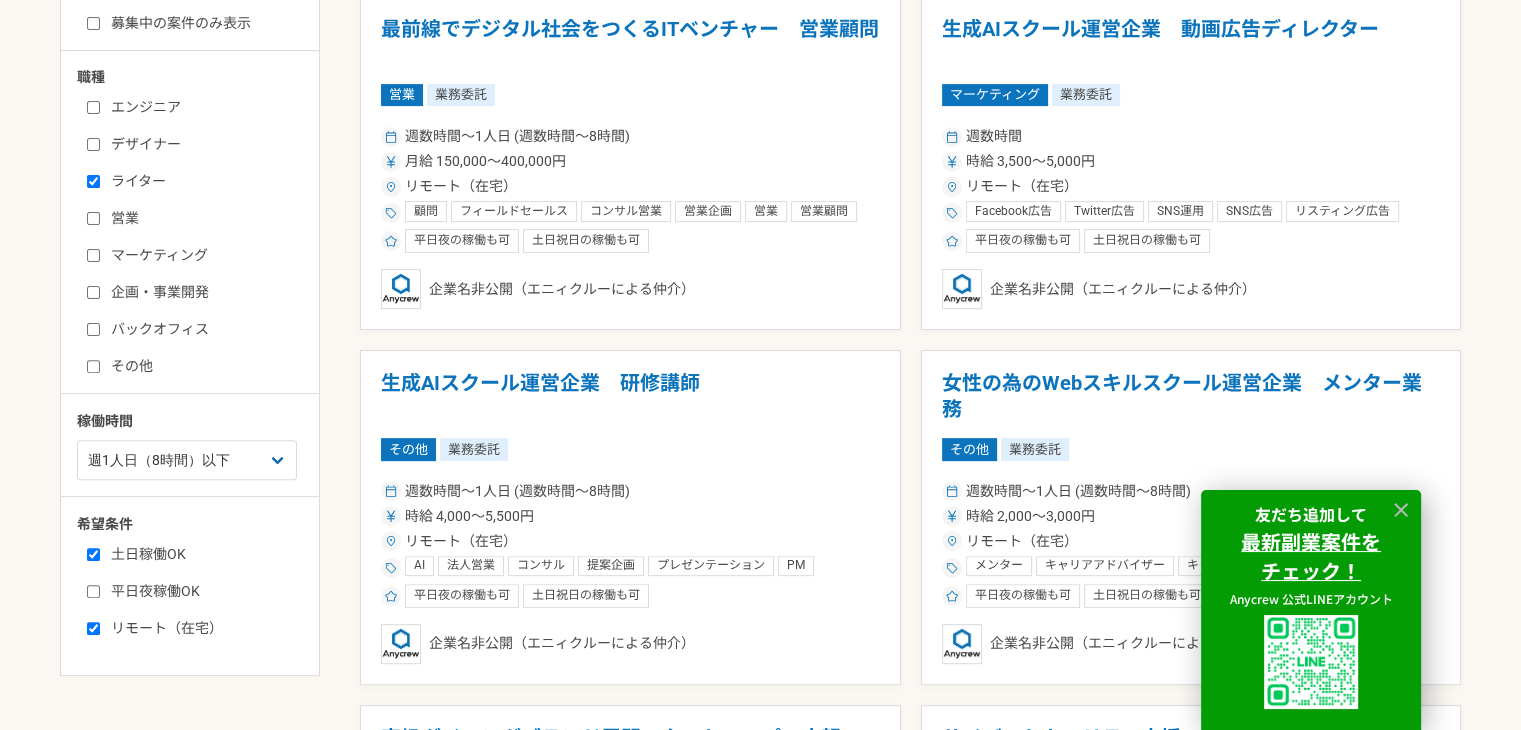 checkbox on "true" 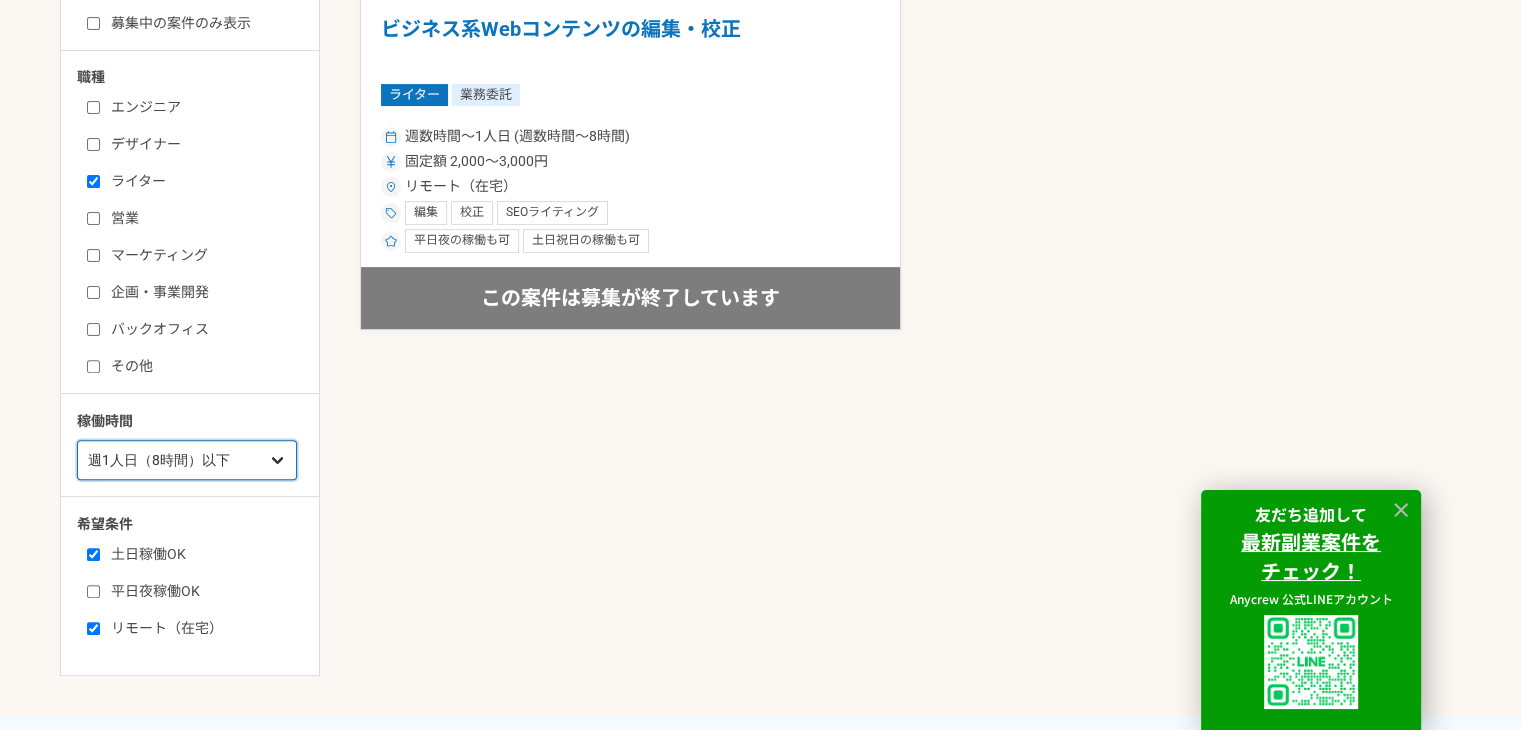 click on "週1人日（8時間）以下 週2人日（16時間）以下 週3人日（24時間）以下 週4人日（32時間）以下 週5人日（40時間）以下" at bounding box center (187, 460) 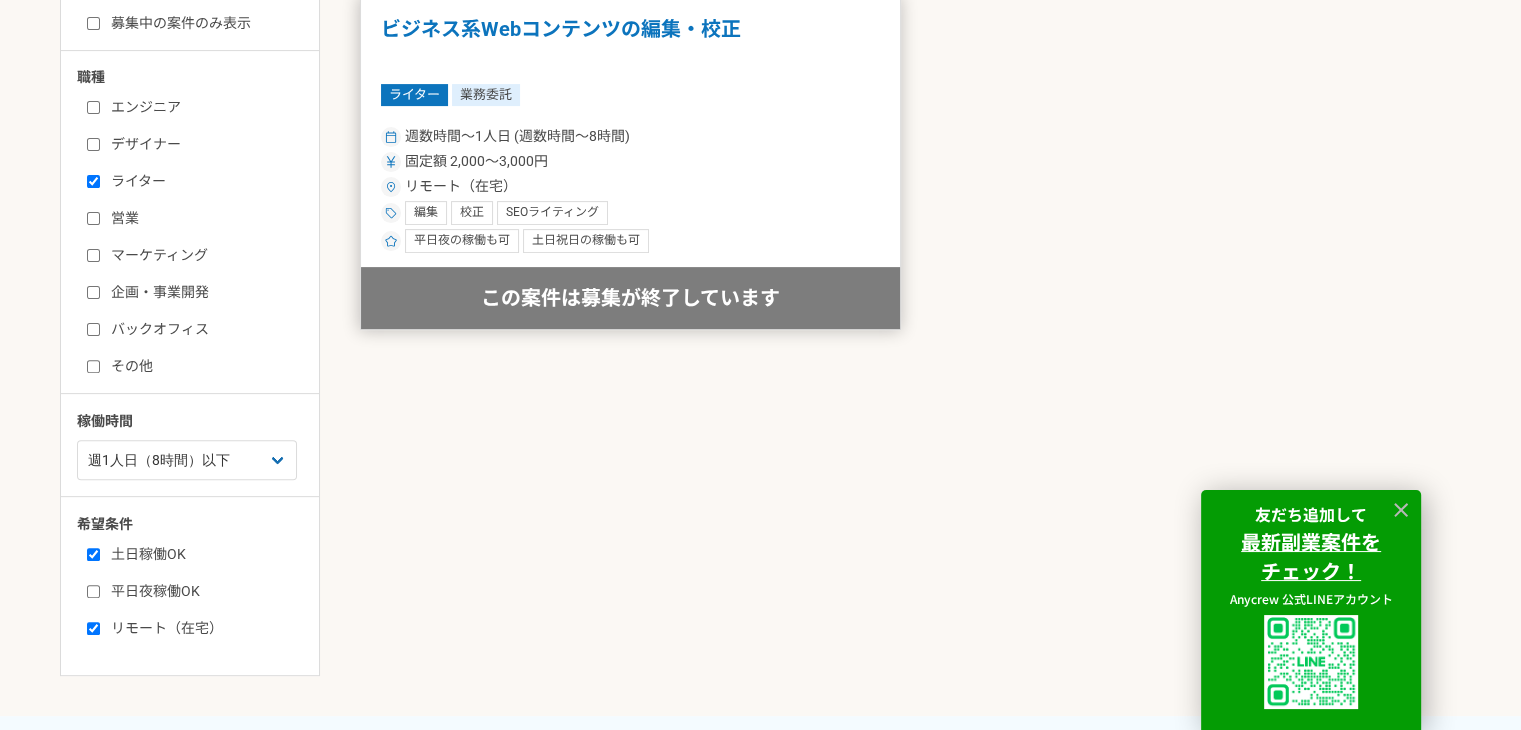 click on "固定額 2,000〜3,000円" at bounding box center (630, 161) 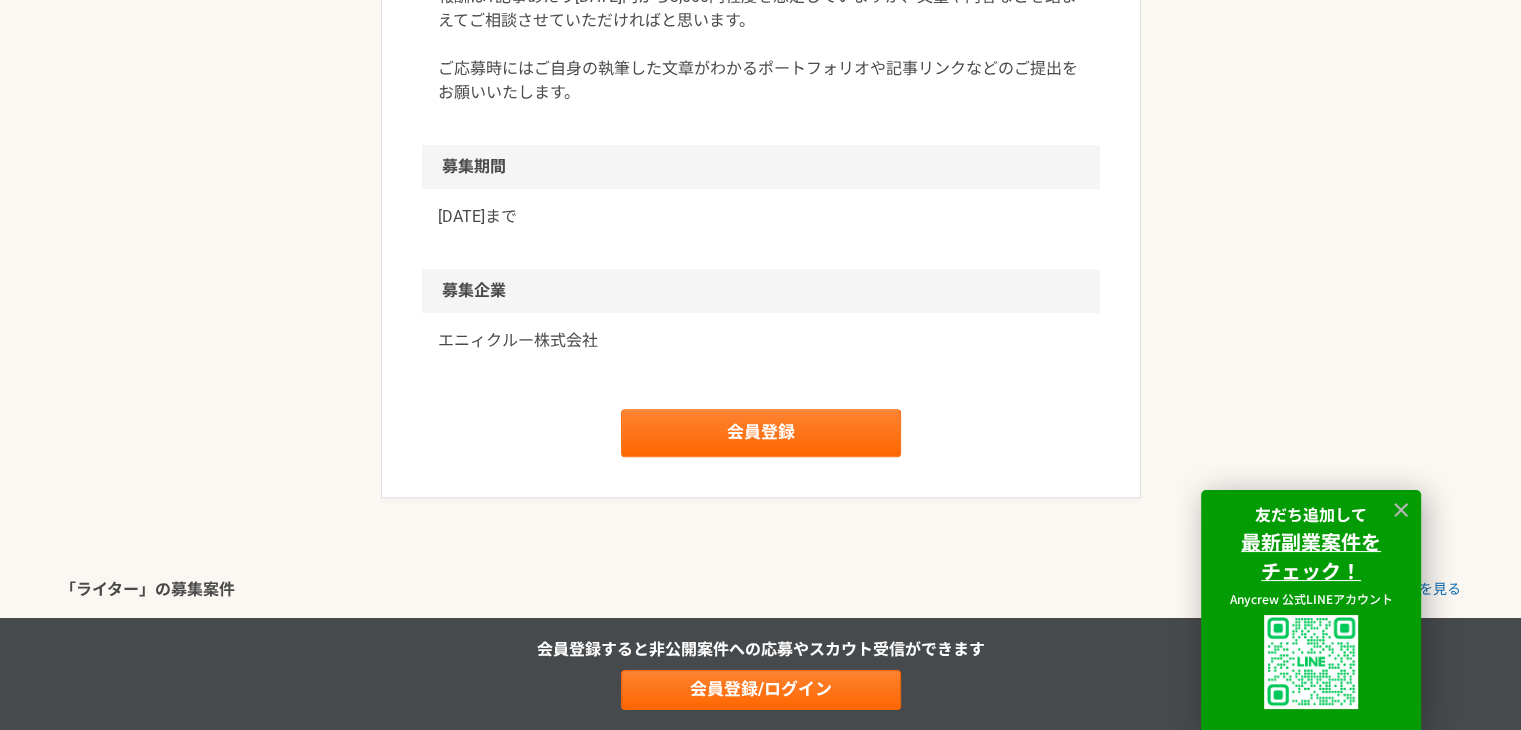 scroll, scrollTop: 1900, scrollLeft: 0, axis: vertical 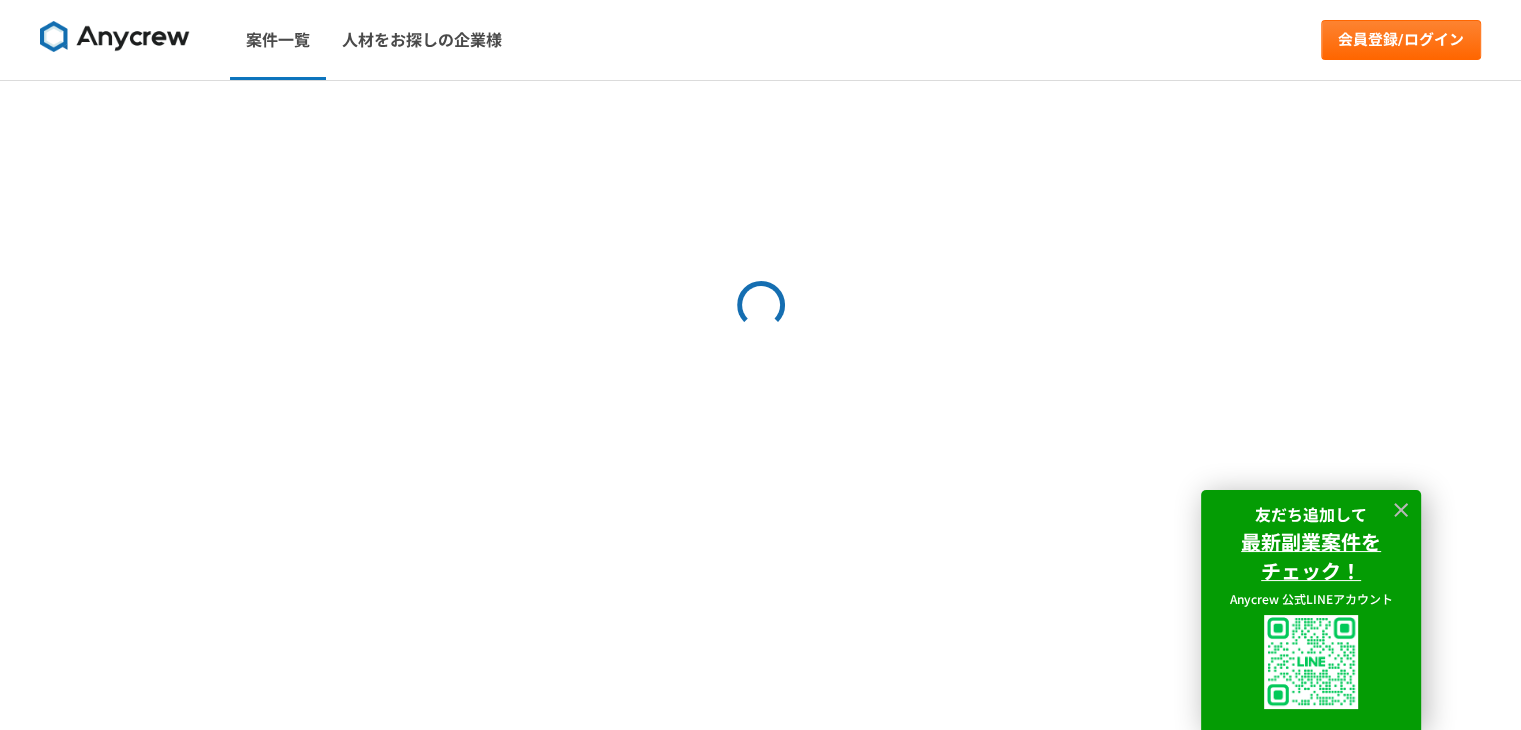 select on "1" 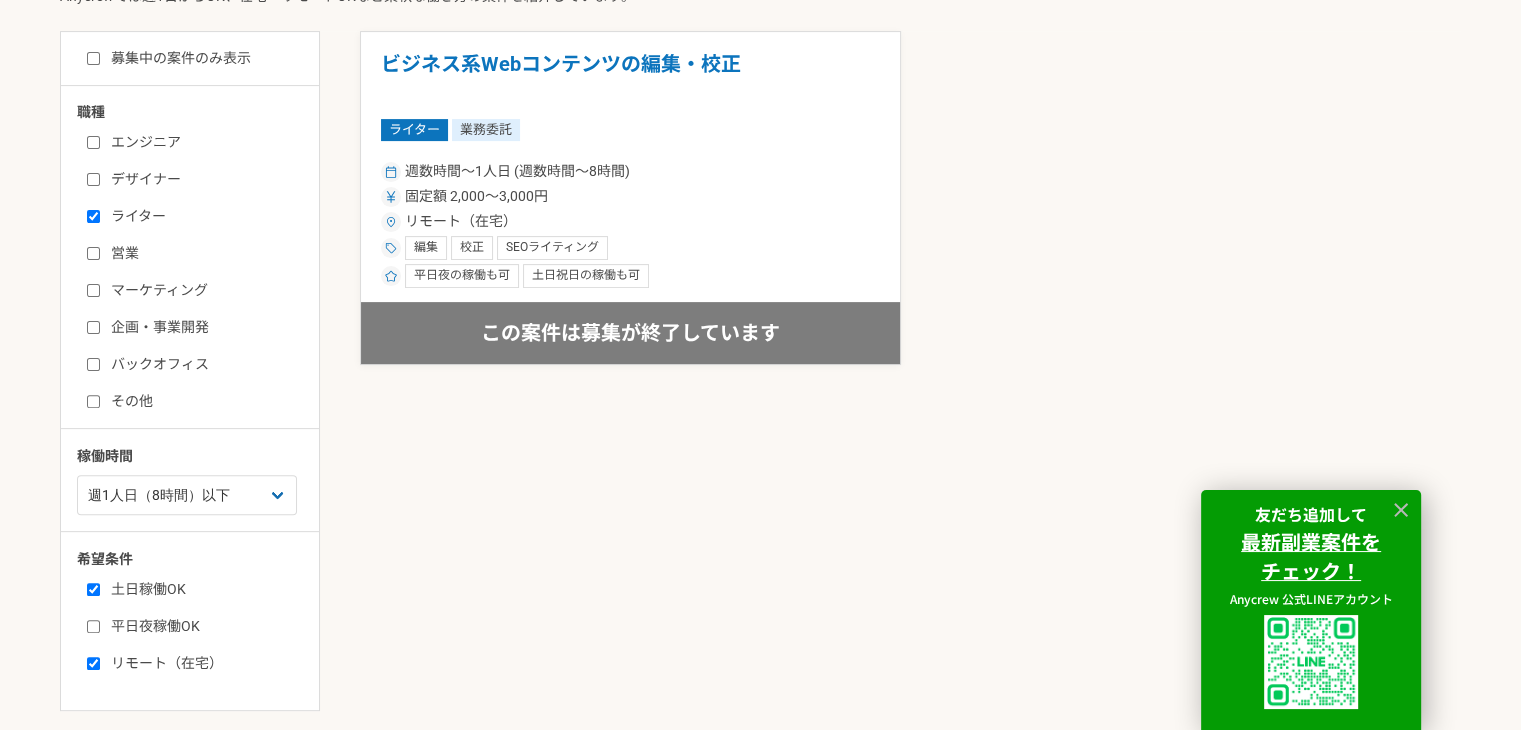 scroll, scrollTop: 600, scrollLeft: 0, axis: vertical 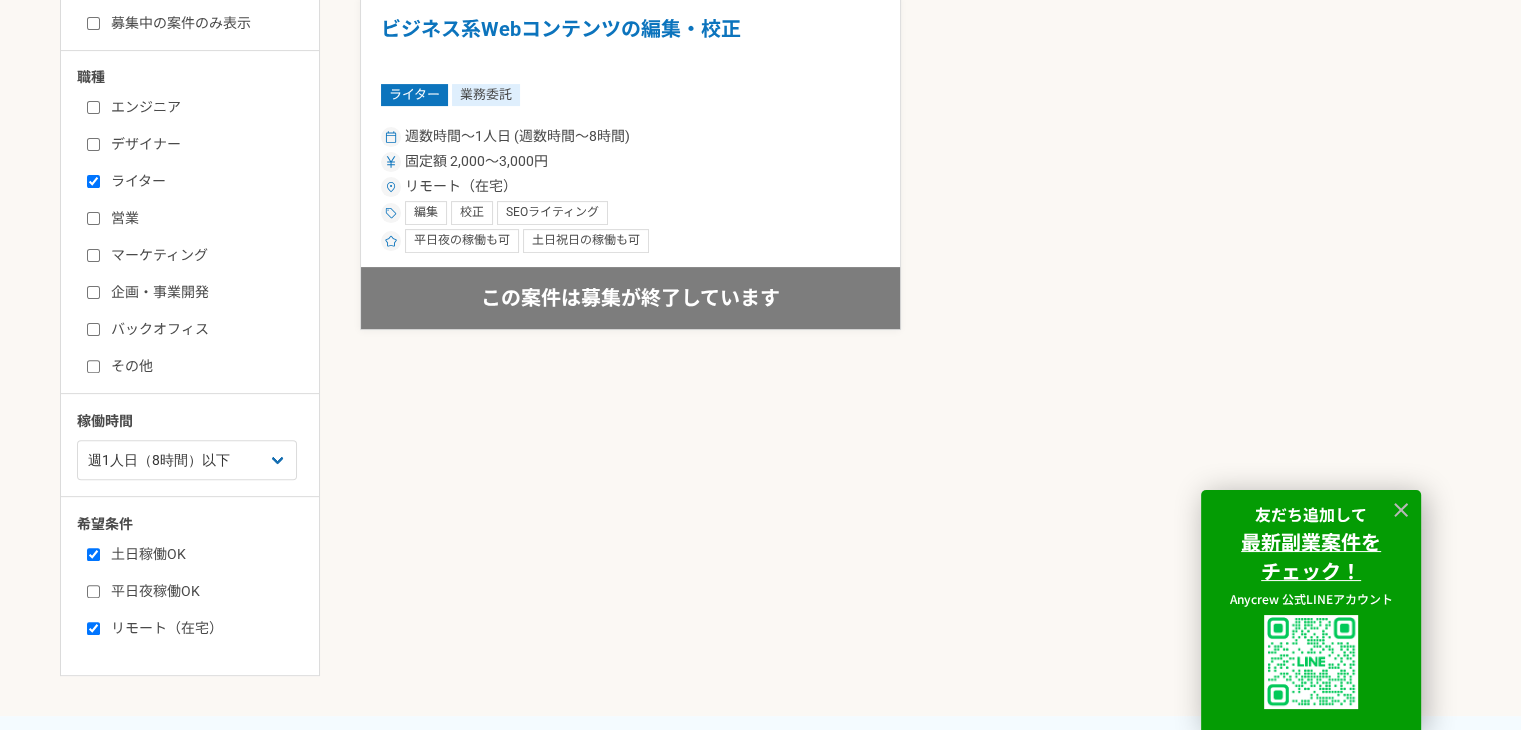 click on "その他" at bounding box center [202, 366] 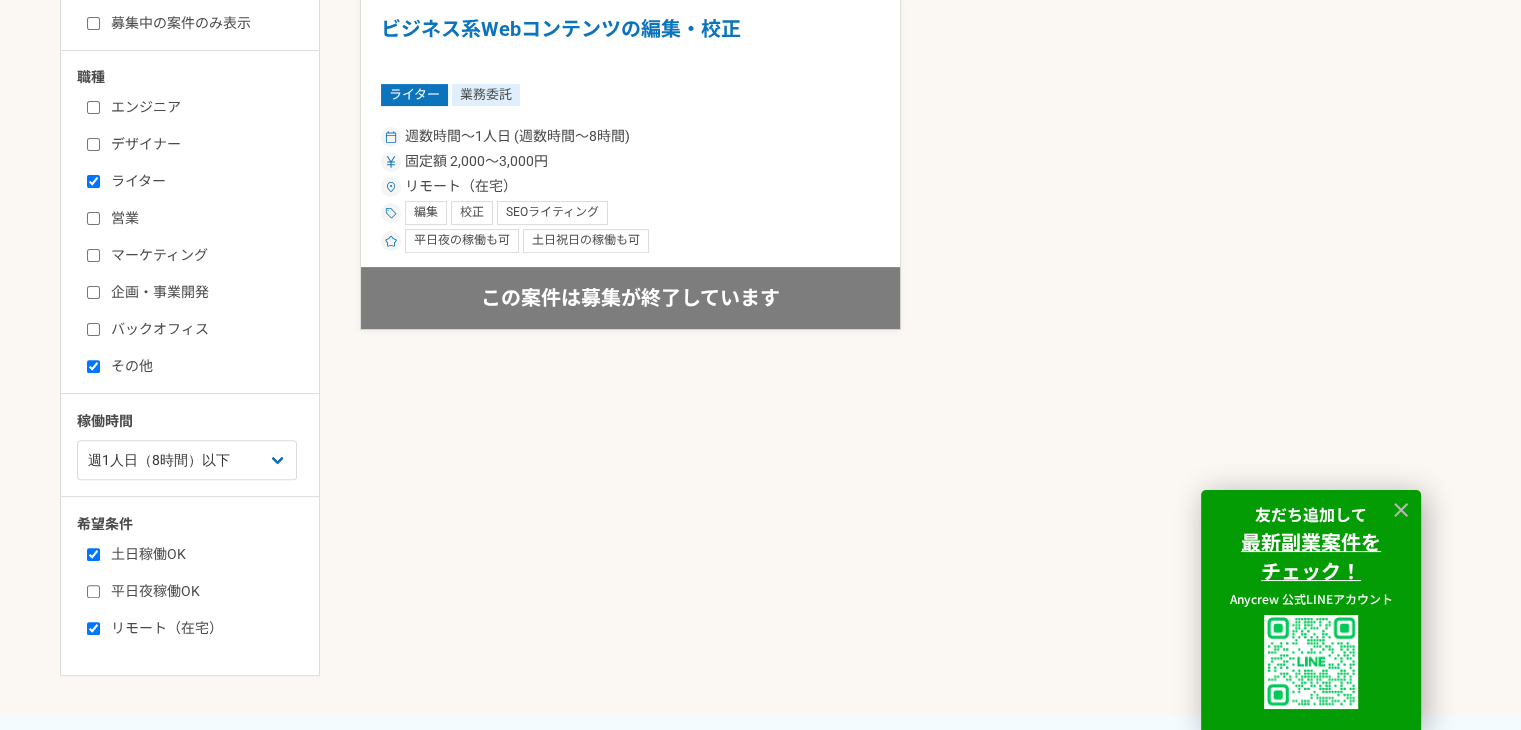 checkbox on "true" 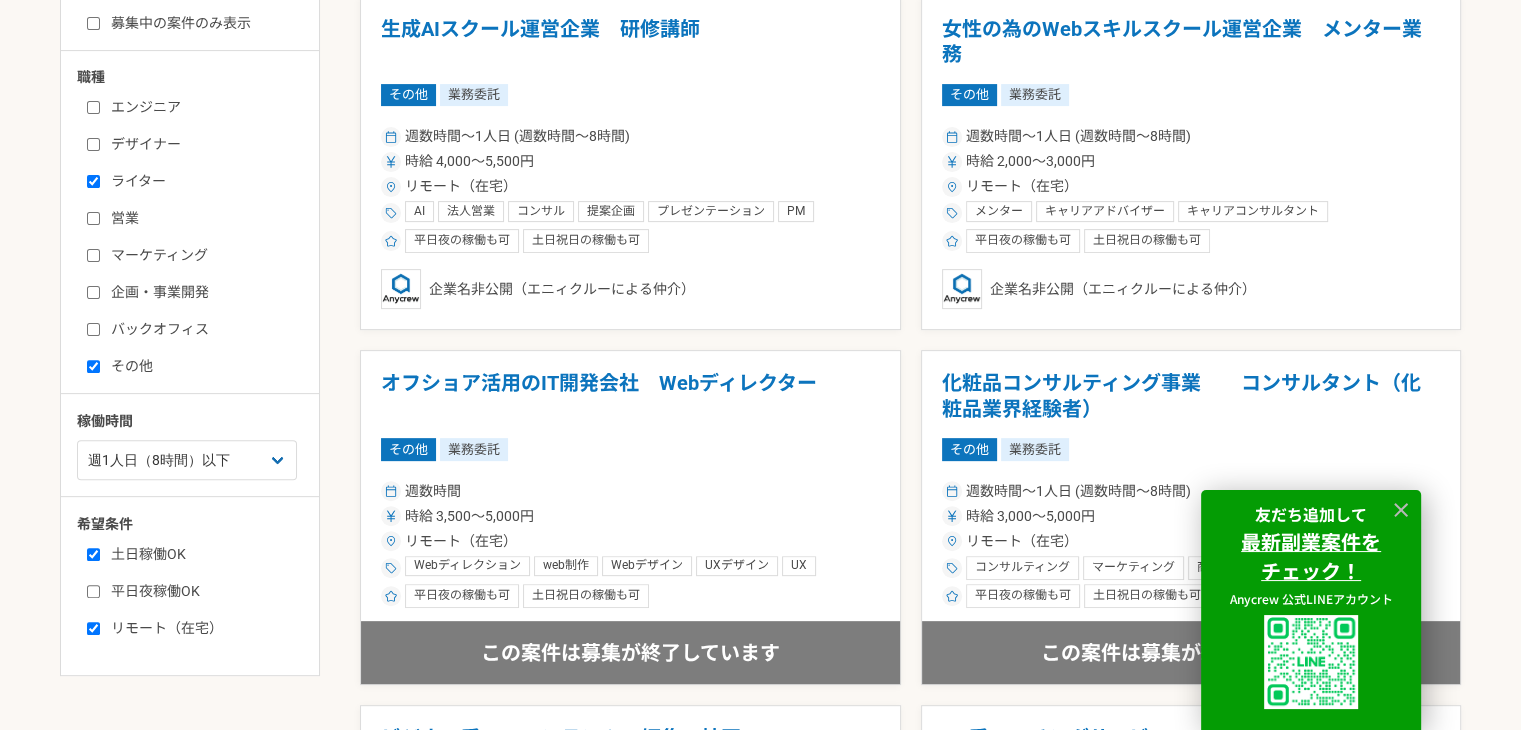 click on "ライター" at bounding box center (202, 181) 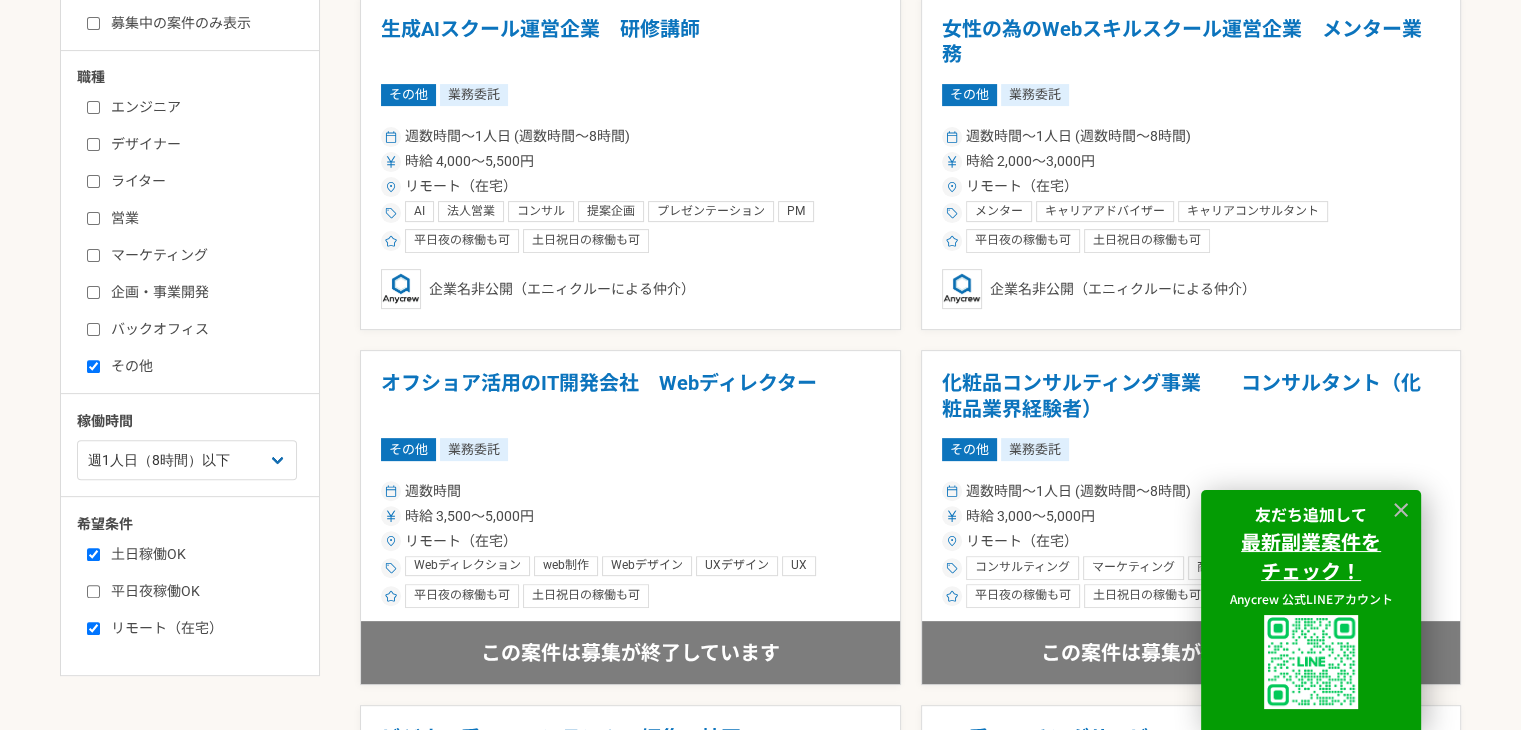 checkbox on "false" 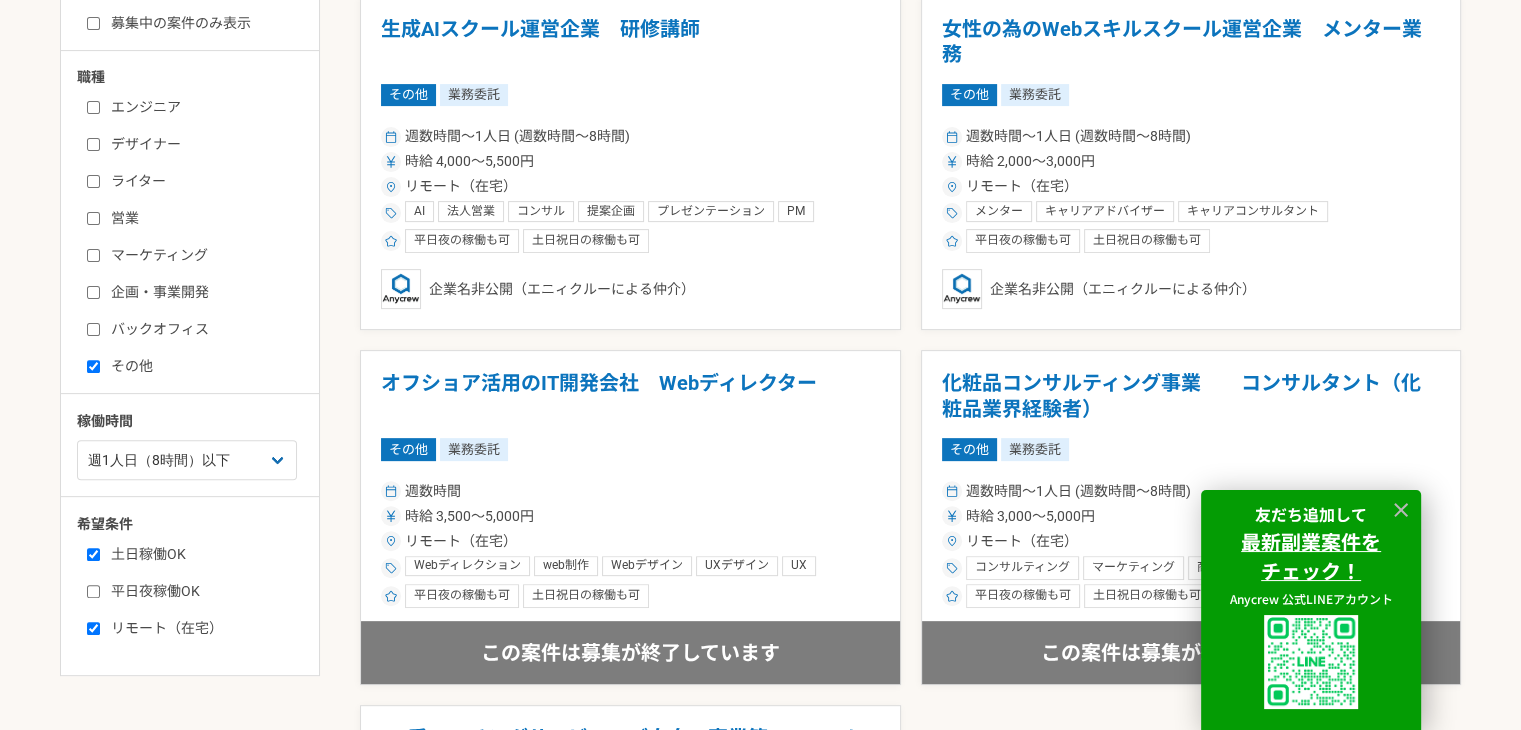 click on "企画・事業開発" at bounding box center (93, 292) 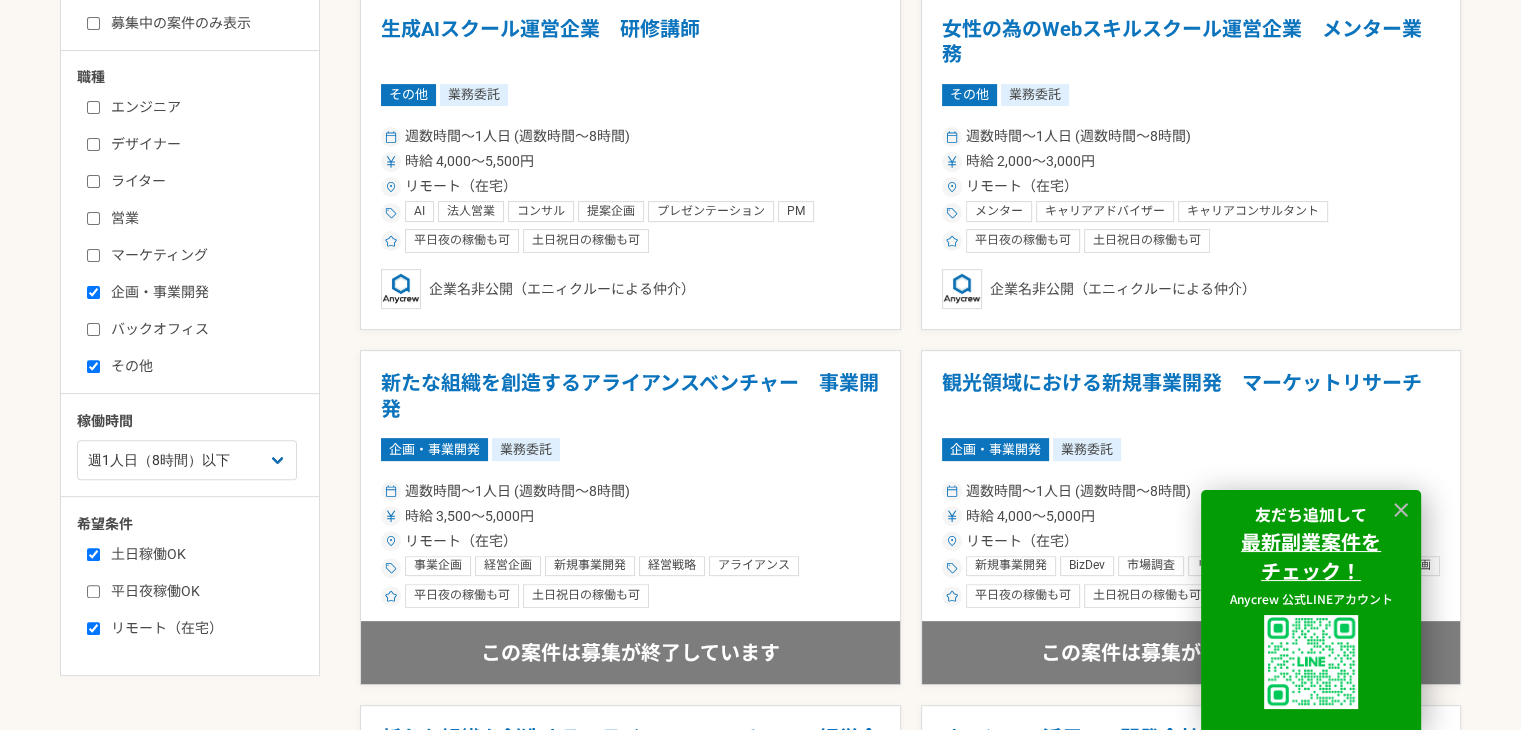 click on "企画・事業開発" at bounding box center [93, 292] 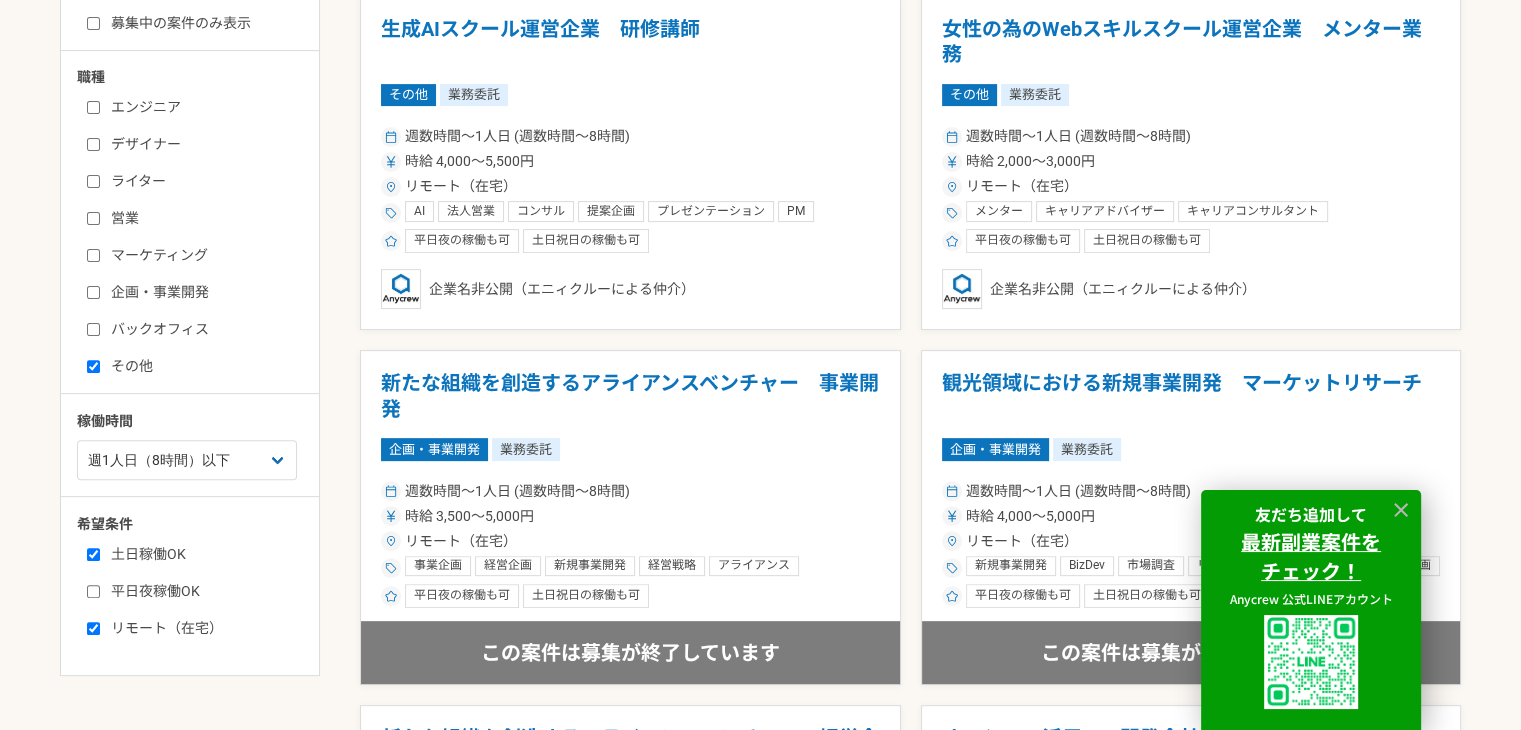 checkbox on "false" 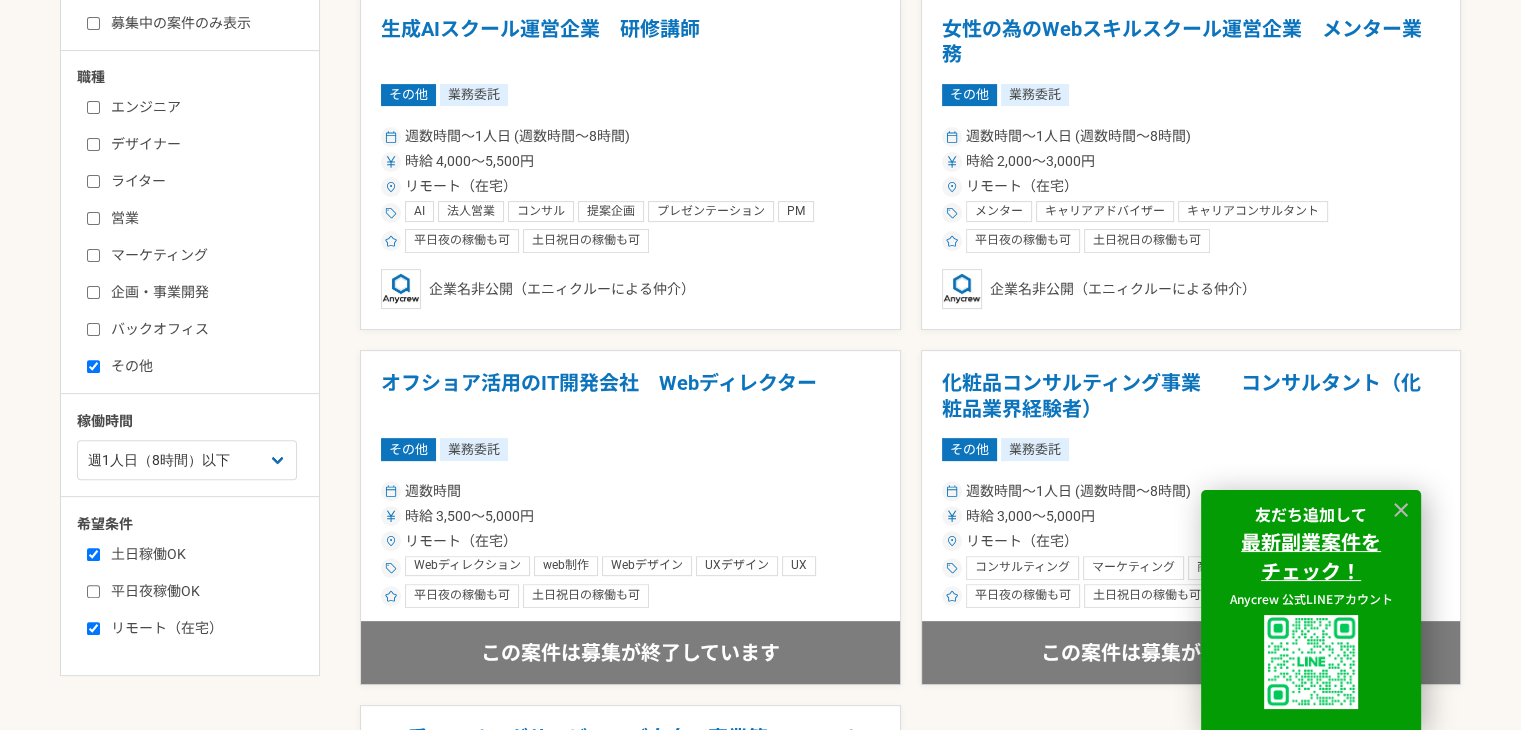 click on "ライター" at bounding box center (93, 181) 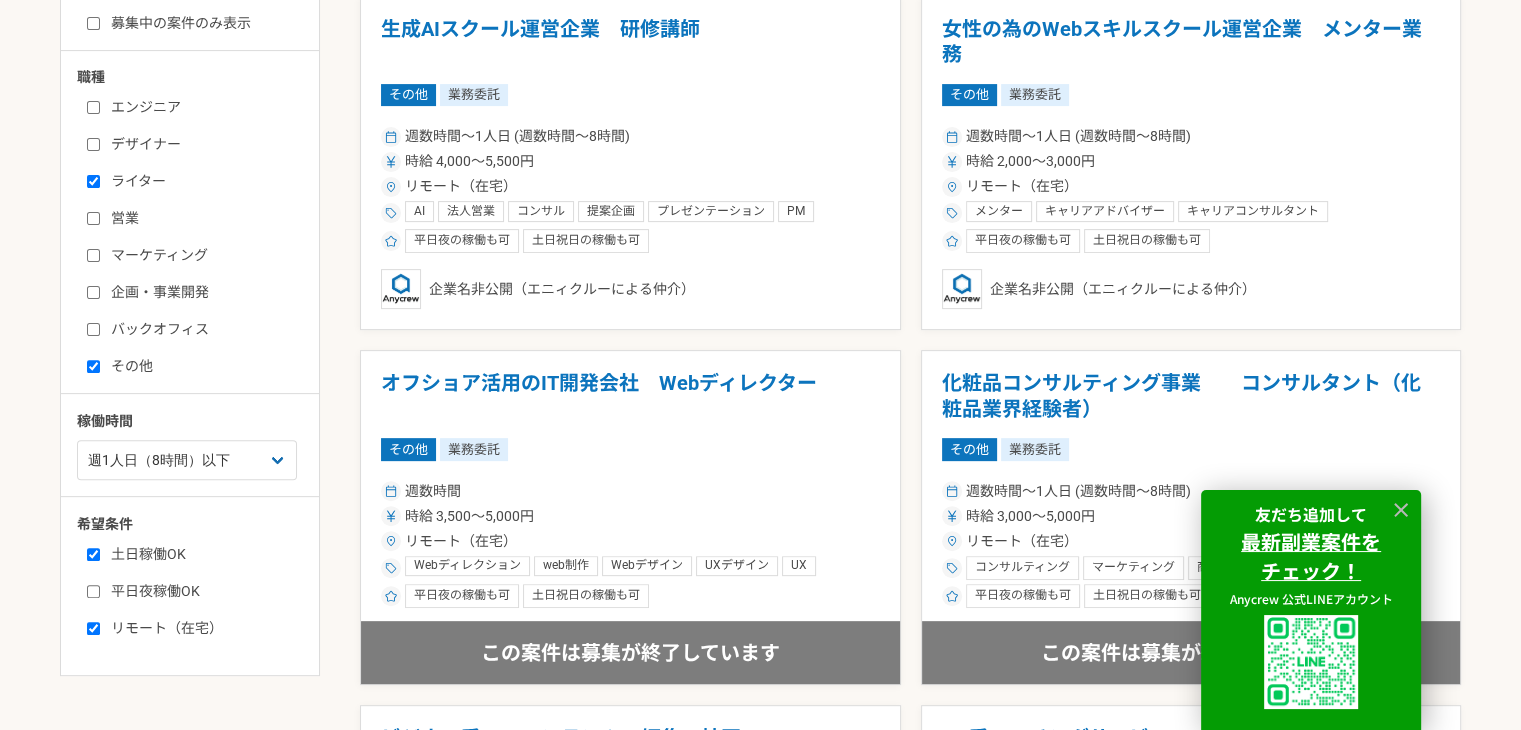 click on "ライター" at bounding box center [93, 181] 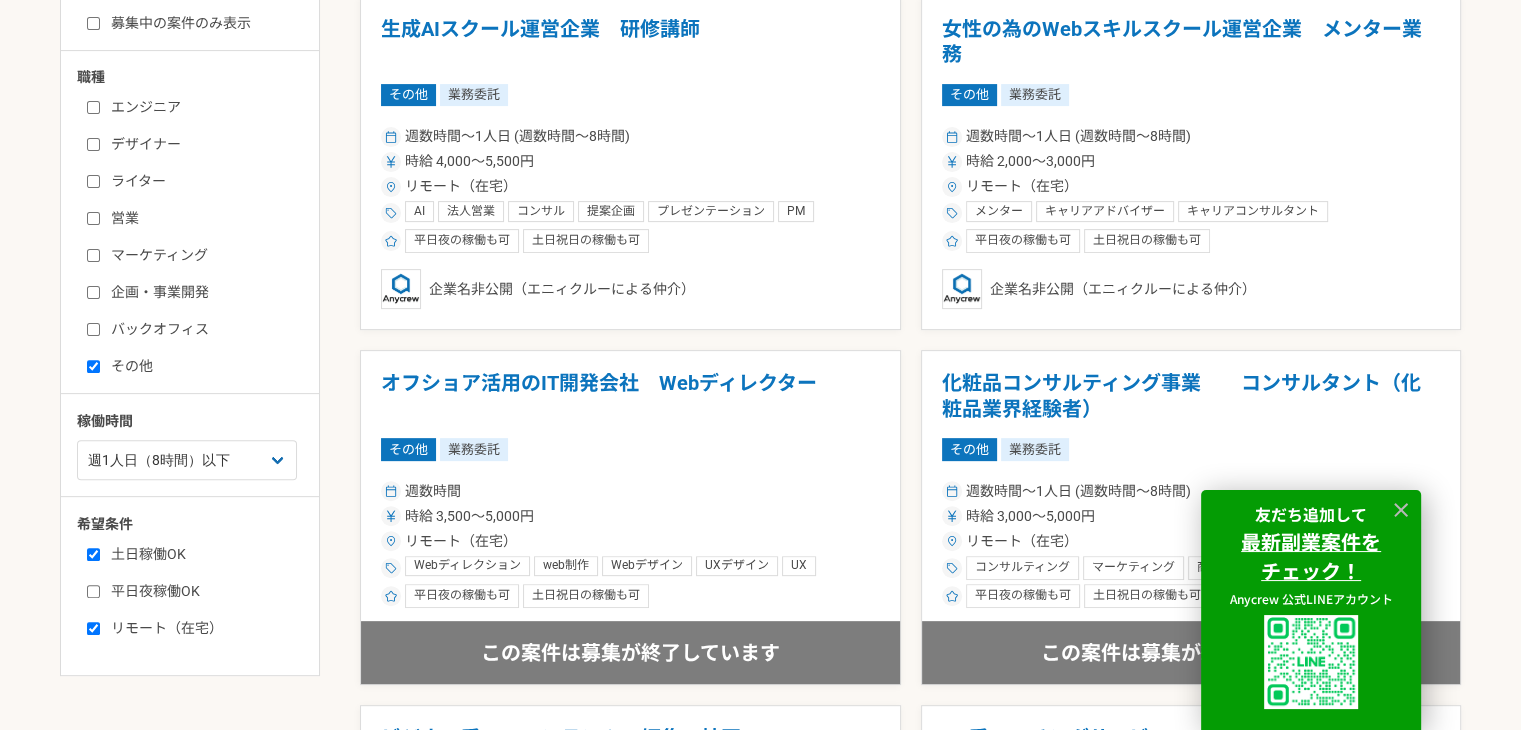 checkbox on "false" 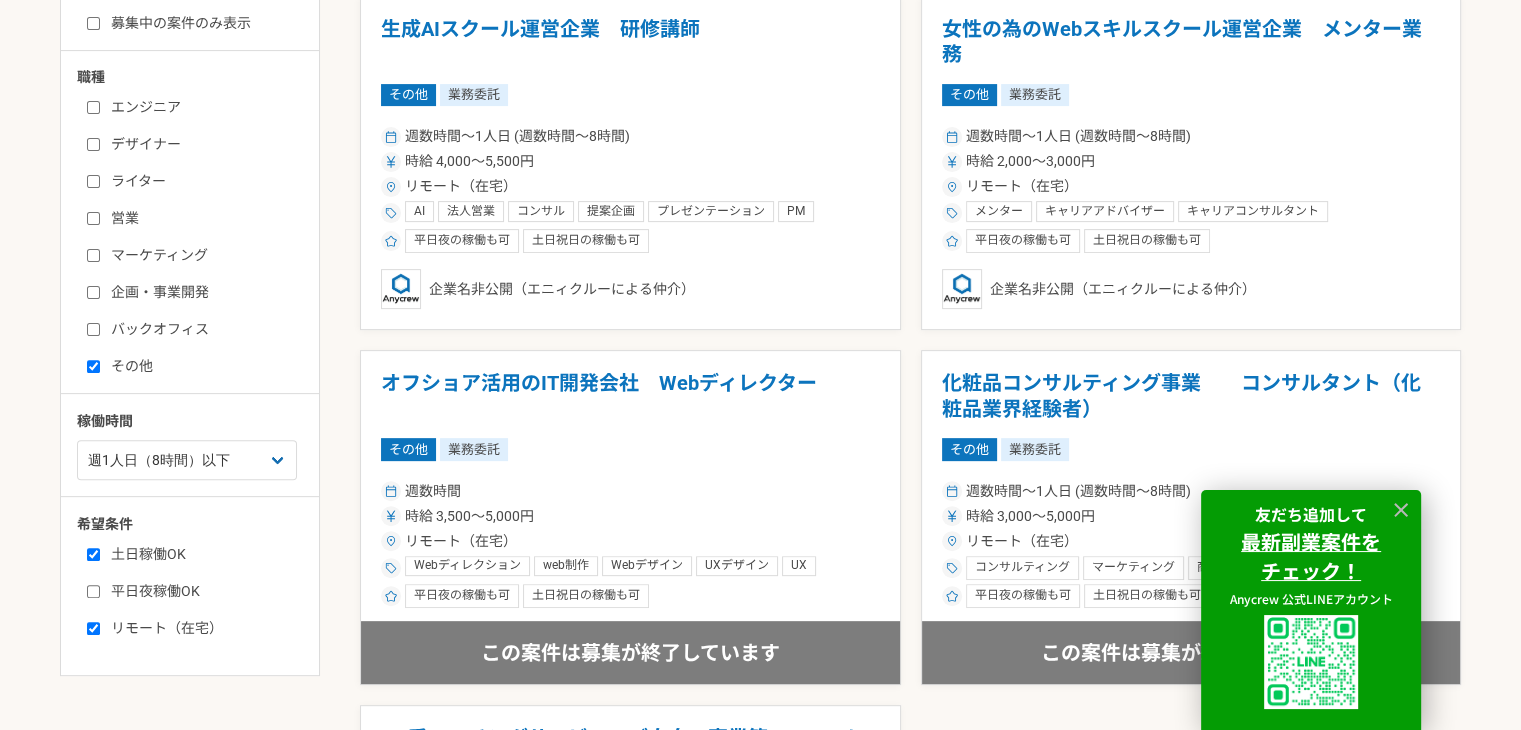 click on "デザイナー" at bounding box center (93, 144) 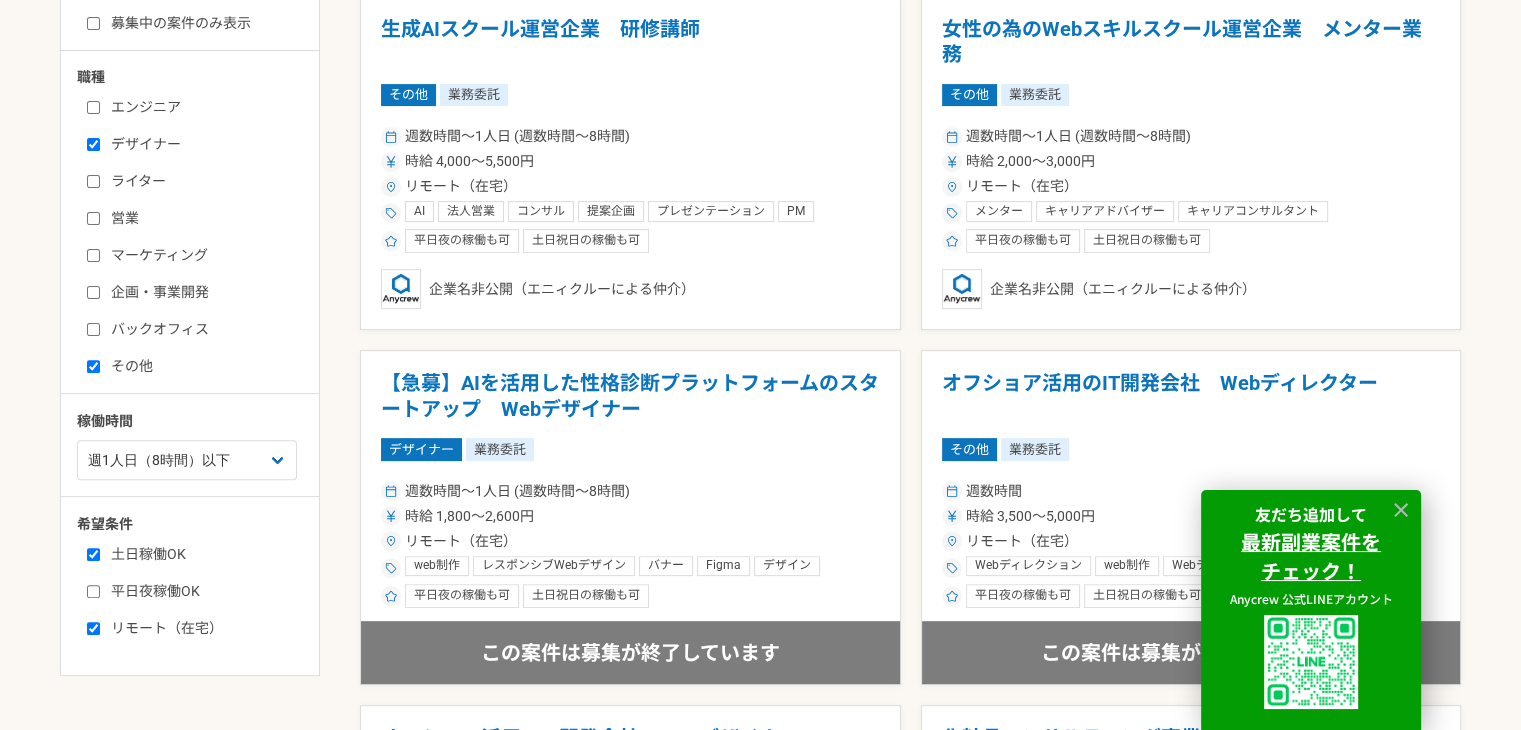 click on "デザイナー" at bounding box center (93, 144) 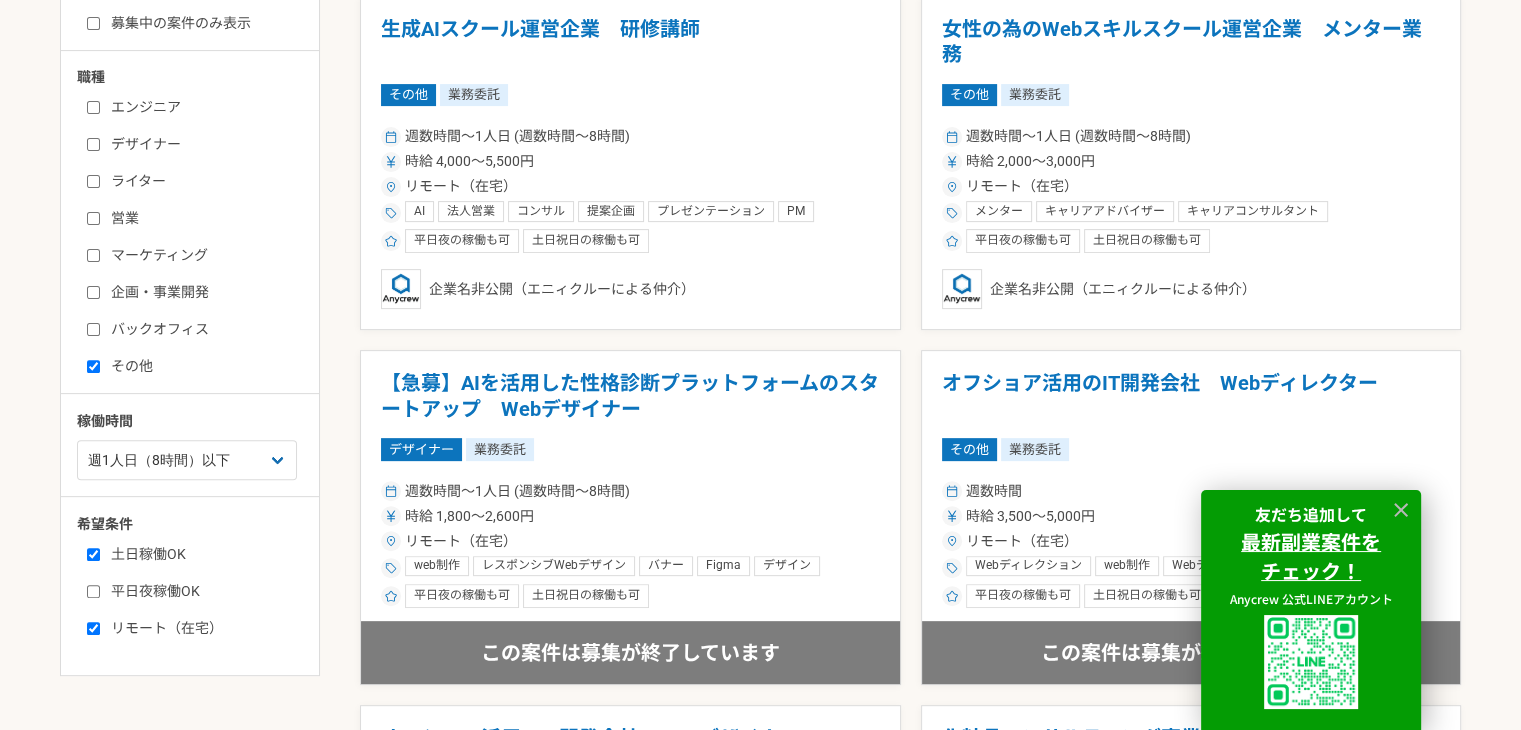checkbox on "false" 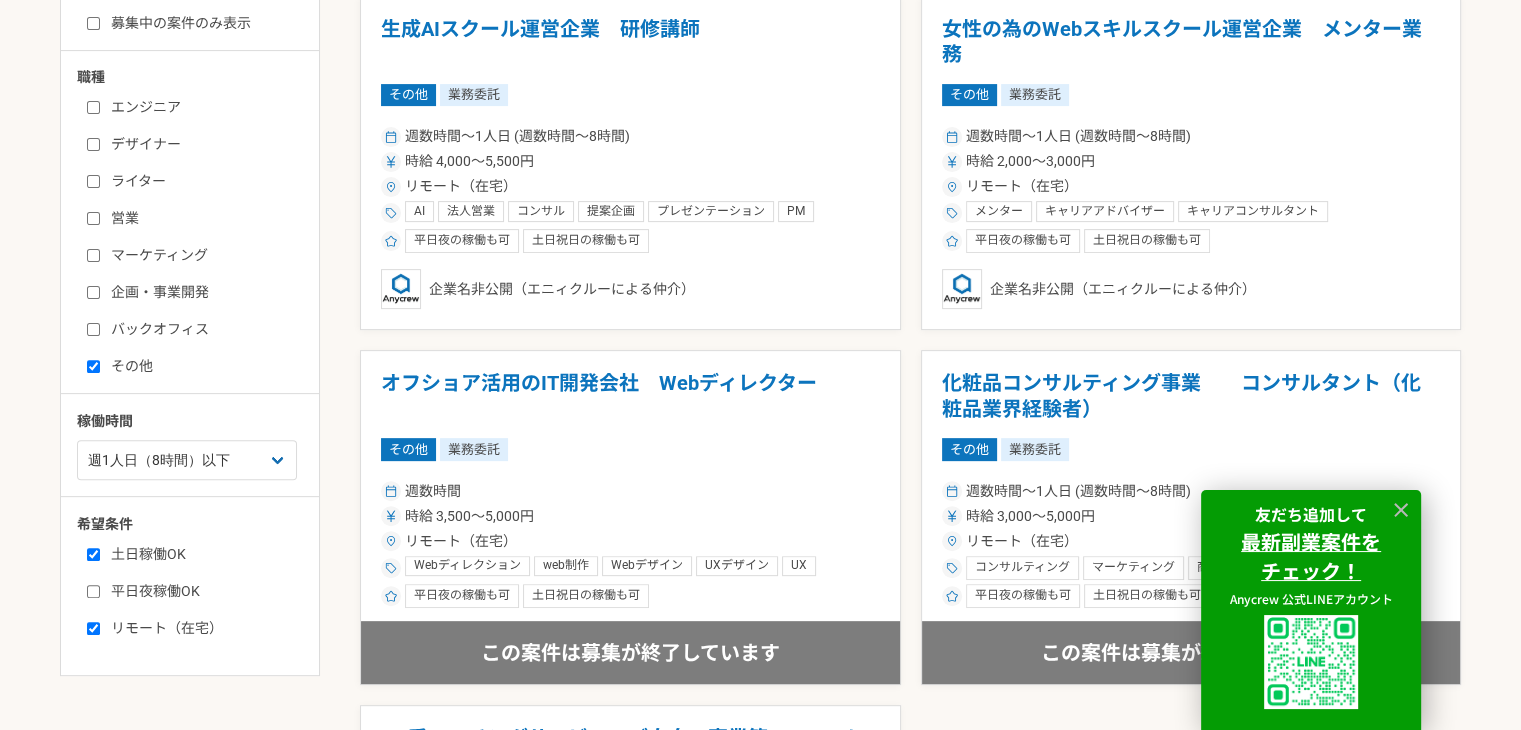 click on "ライター" at bounding box center [93, 181] 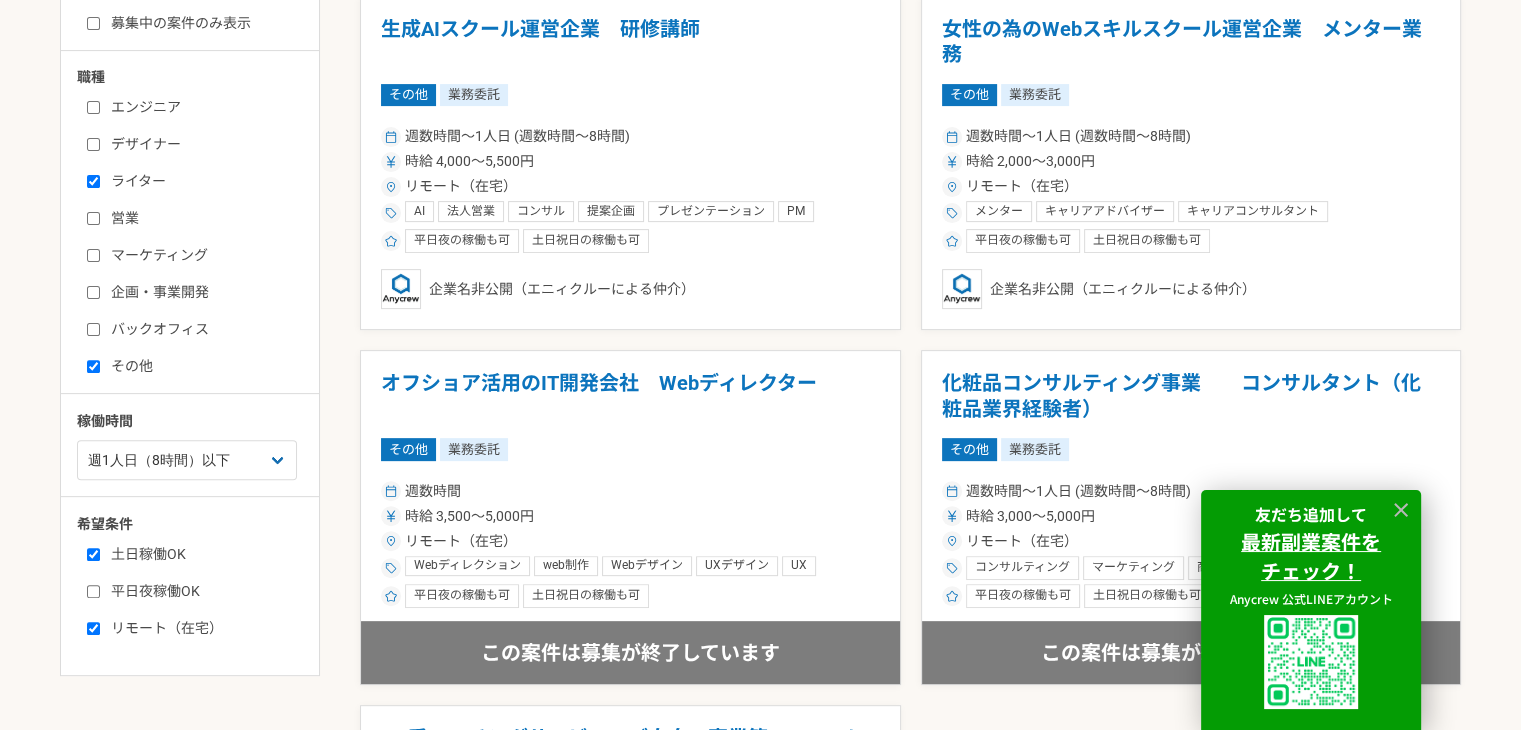 checkbox on "true" 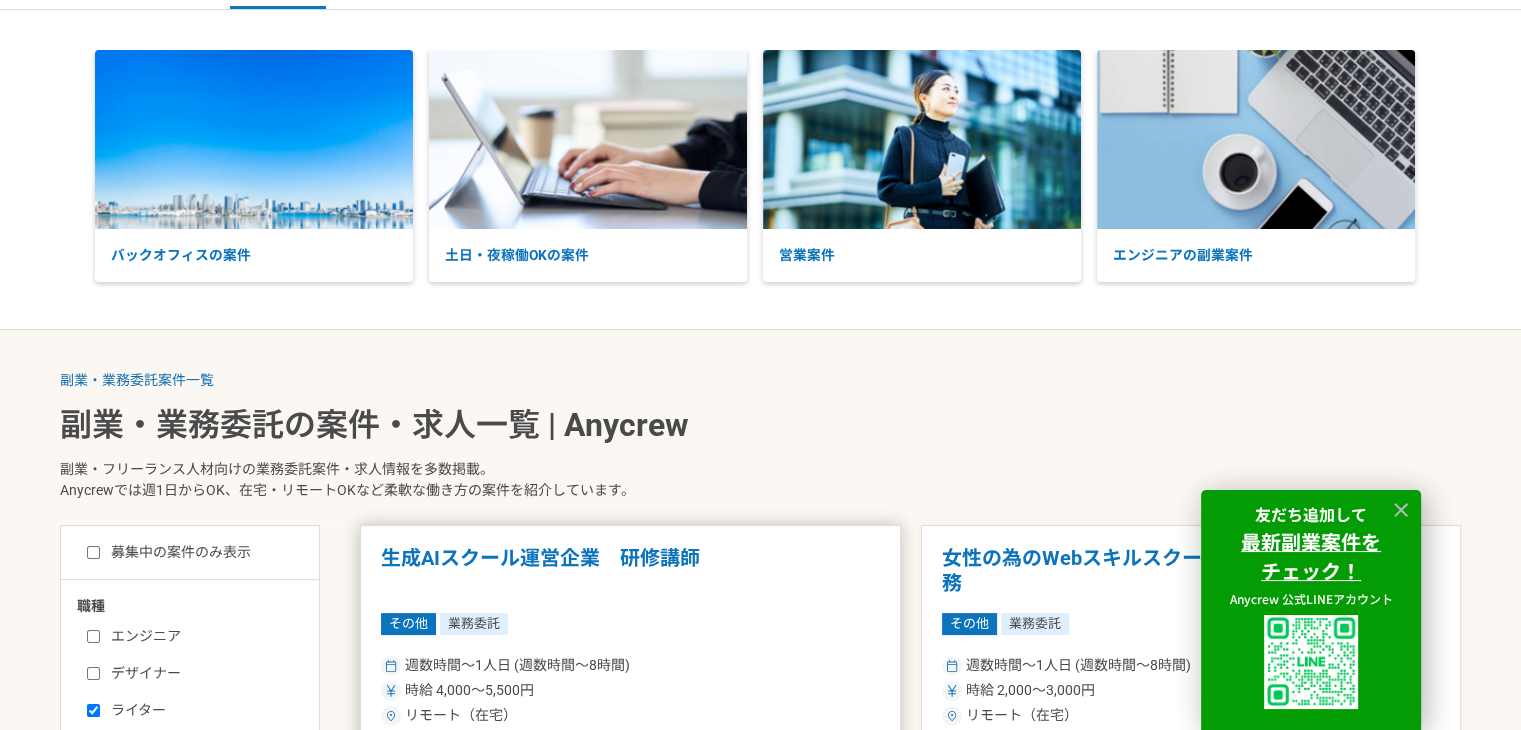 scroll, scrollTop: 0, scrollLeft: 0, axis: both 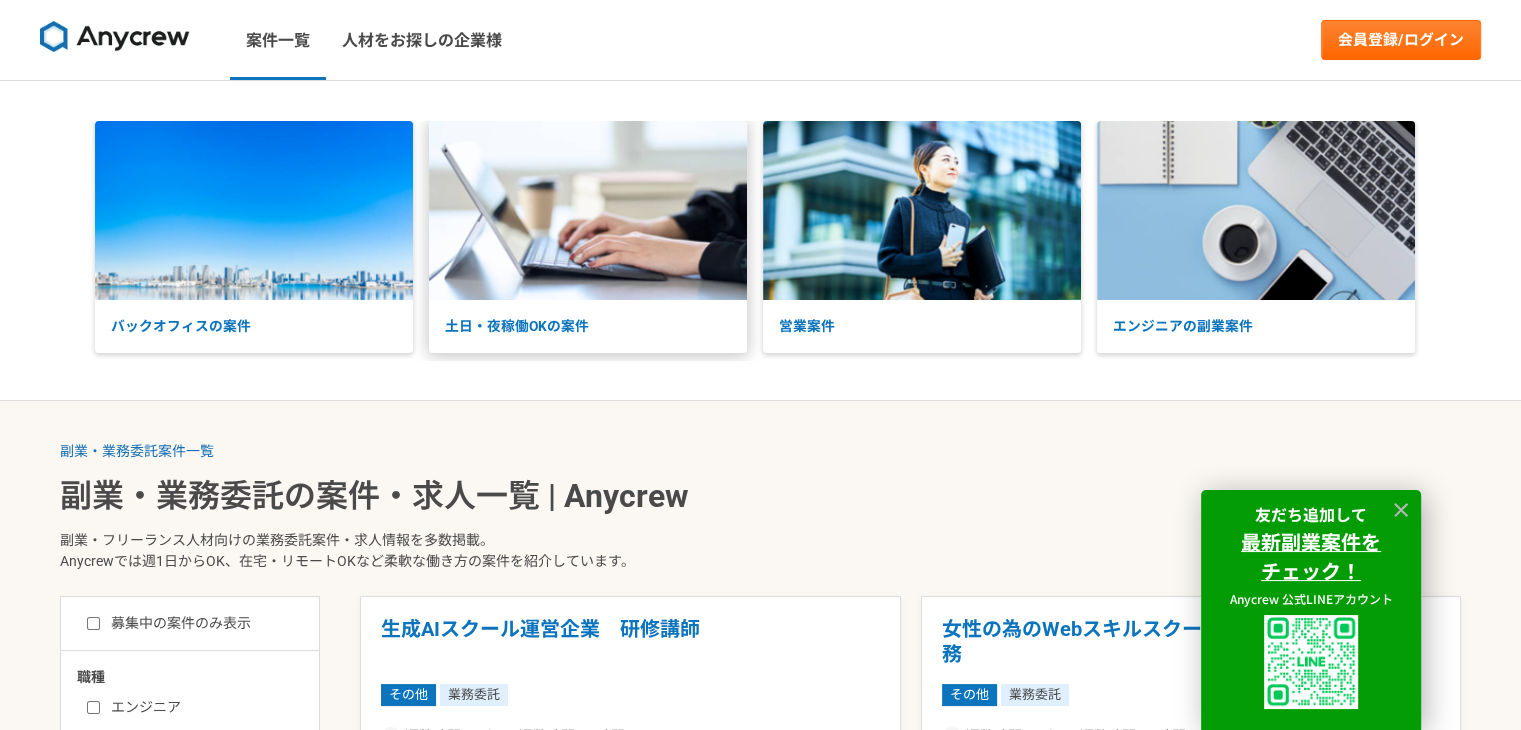 click at bounding box center [588, 210] 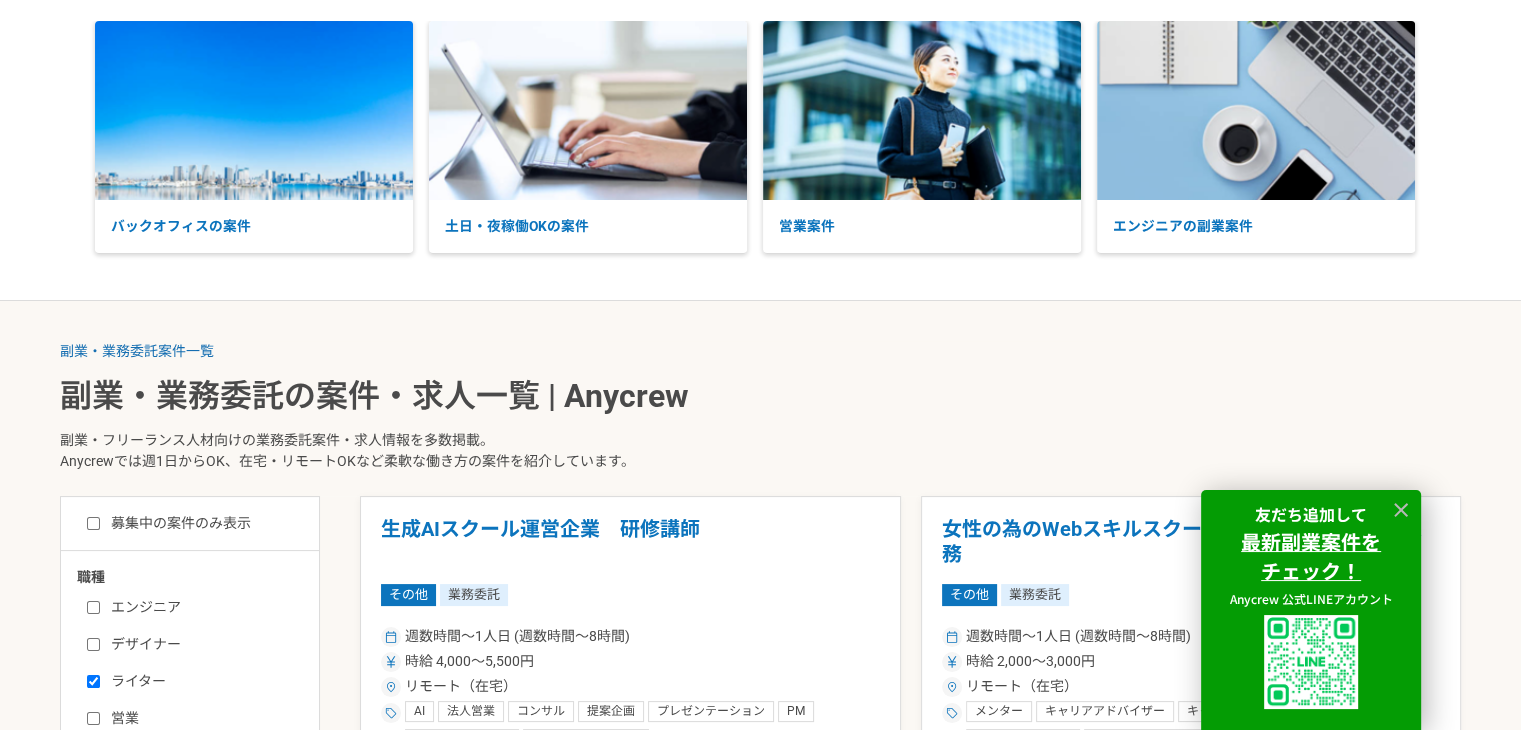 scroll, scrollTop: 0, scrollLeft: 0, axis: both 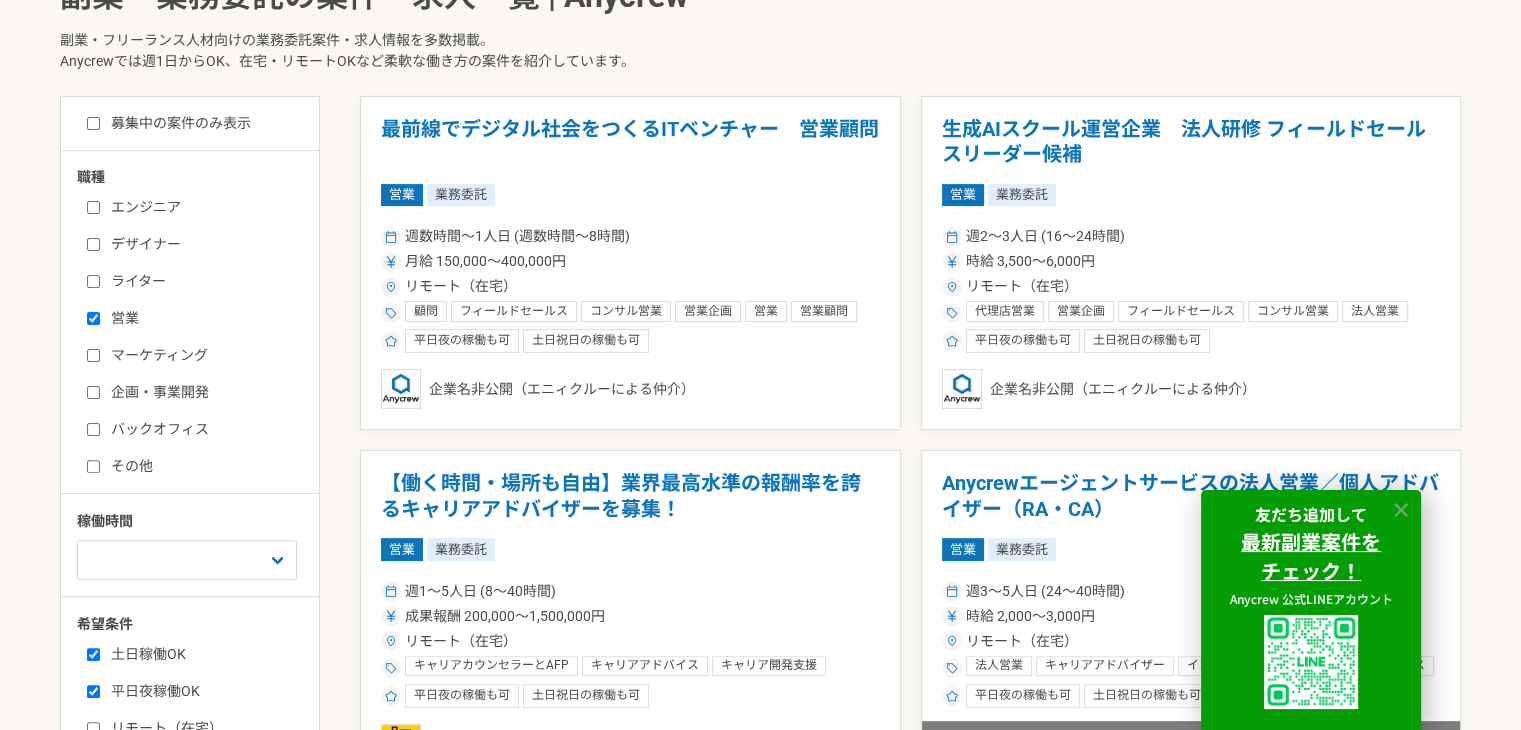 click 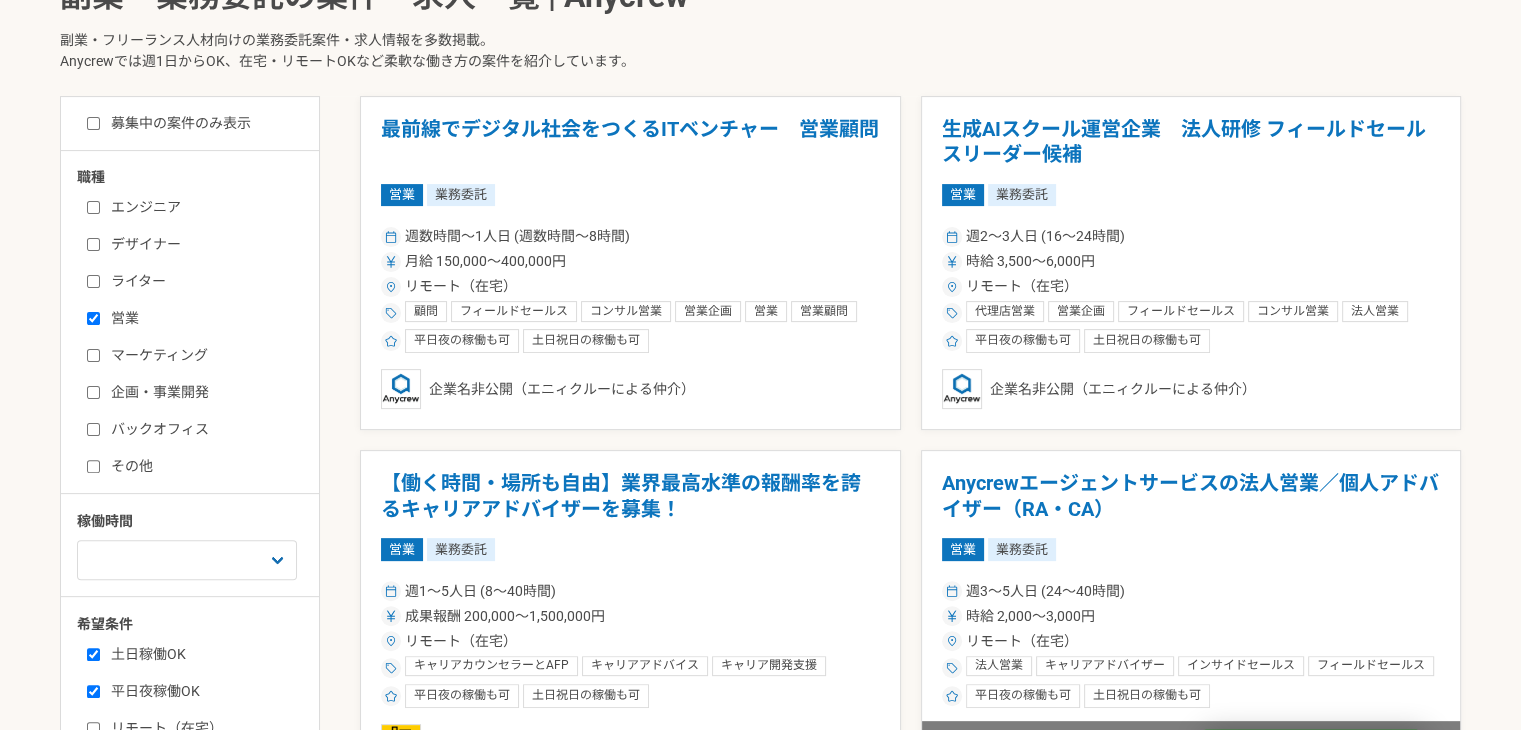click on "友だち追加して 最新副業案件を チェック！ Anycrew 公式LINEアカウント Powered by" at bounding box center [1311, 850] 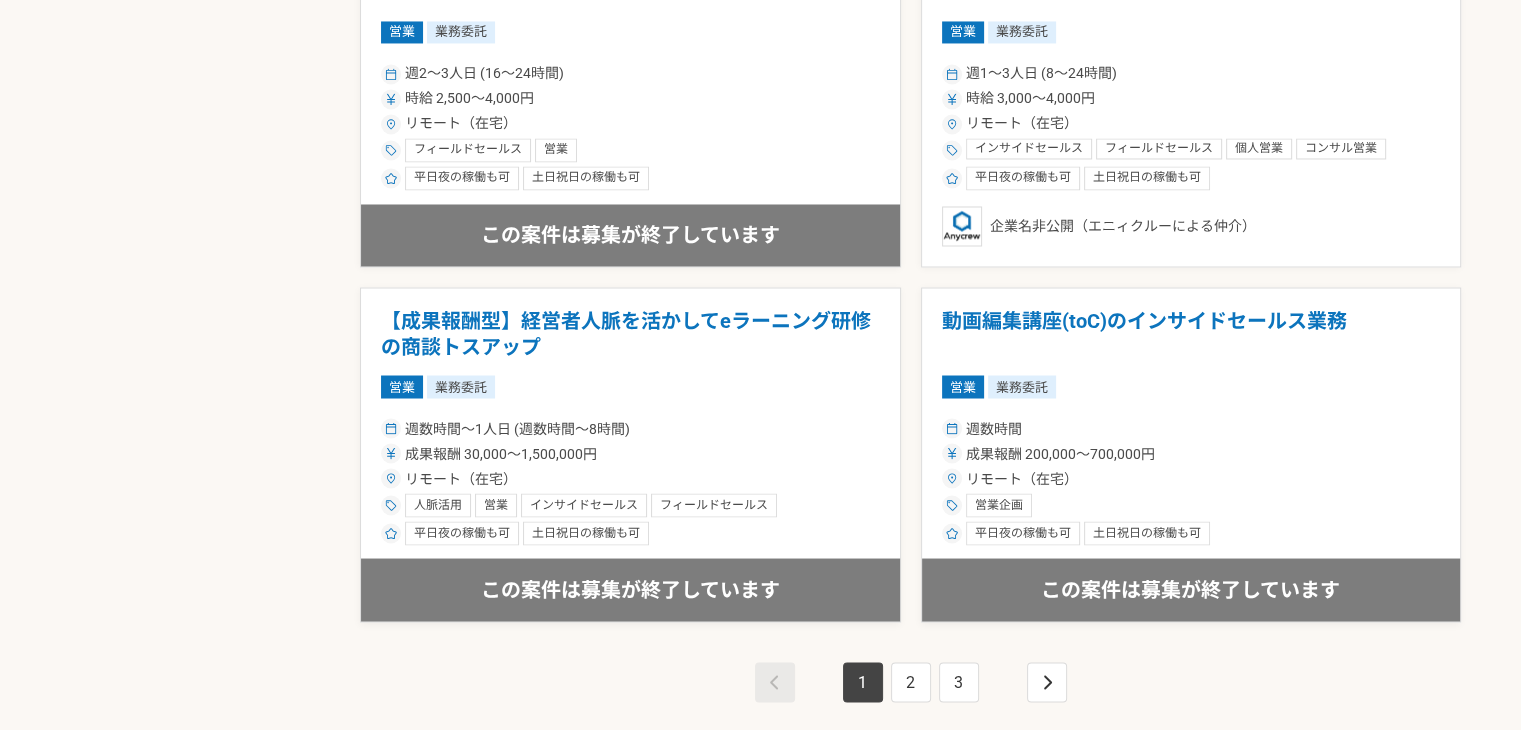 scroll, scrollTop: 3600, scrollLeft: 0, axis: vertical 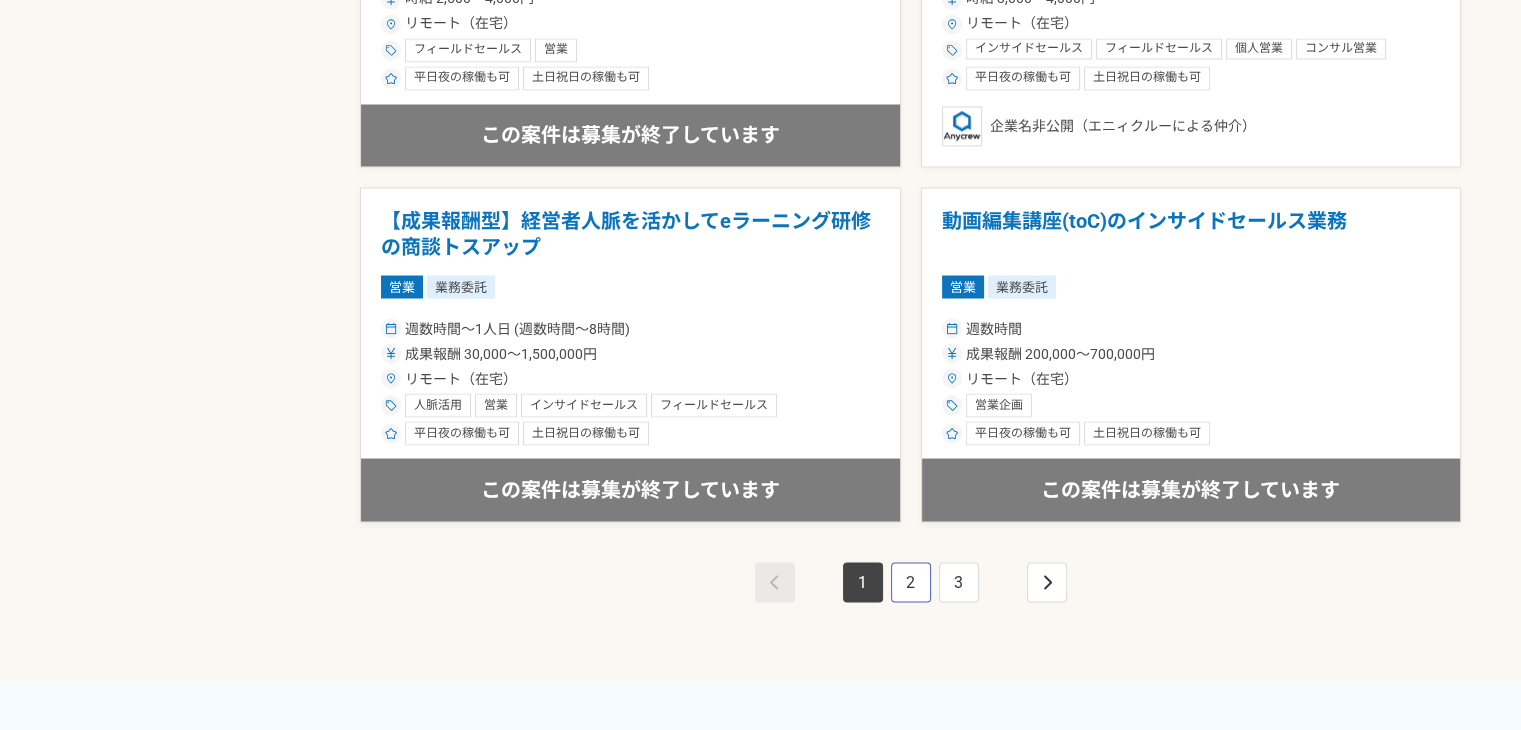 click on "2" at bounding box center [911, 582] 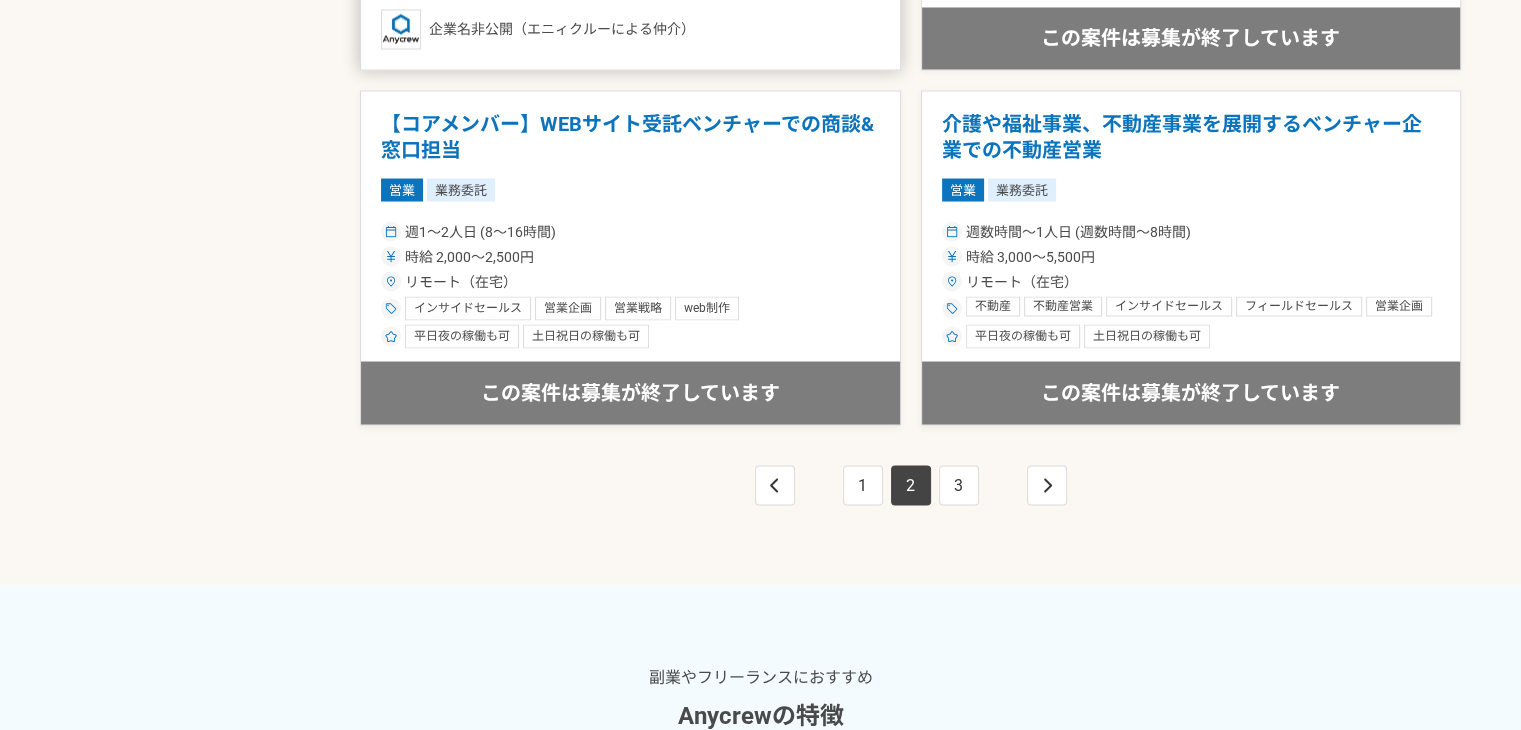 scroll, scrollTop: 3700, scrollLeft: 0, axis: vertical 